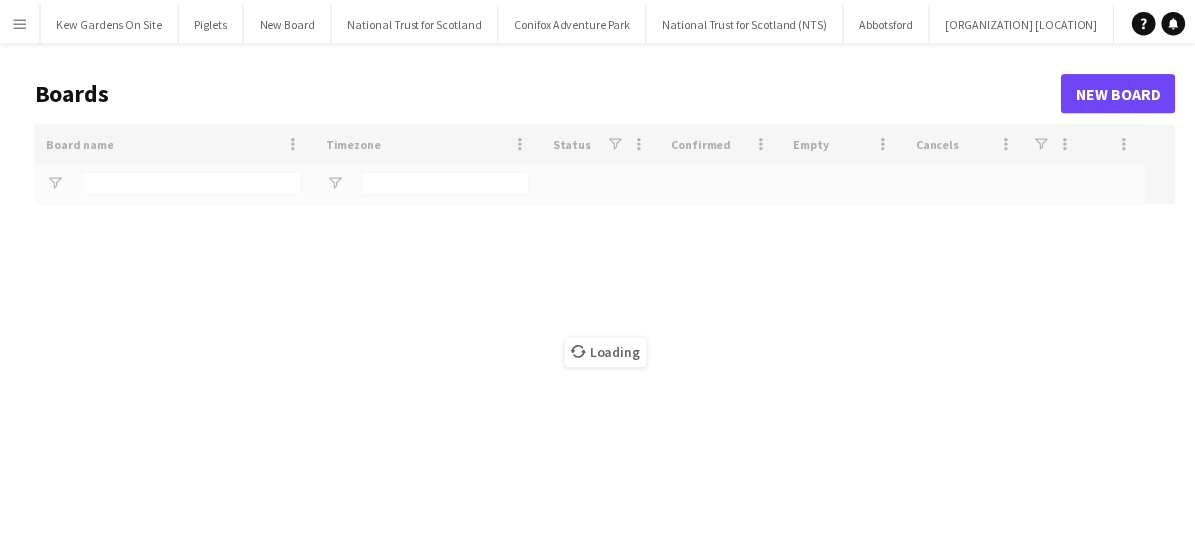 scroll, scrollTop: 0, scrollLeft: 0, axis: both 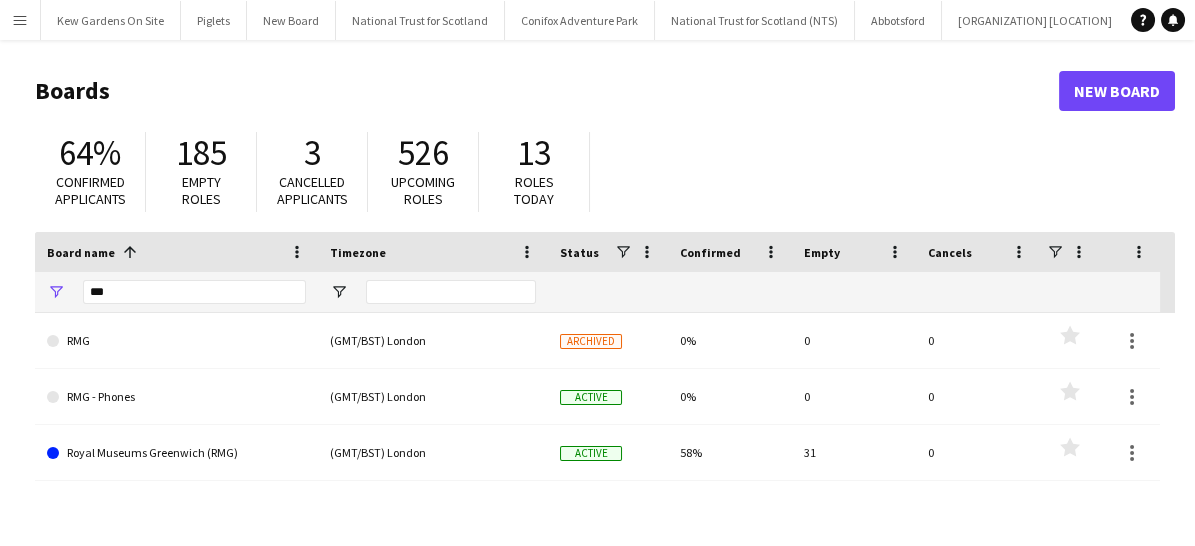 click on "Menu" at bounding box center (20, 20) 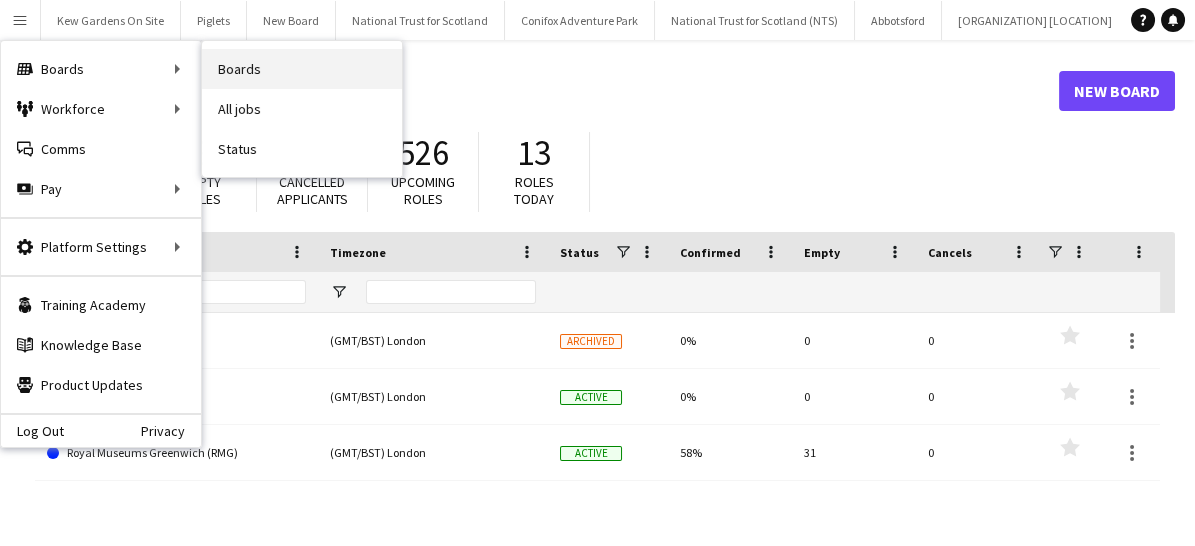 click on "Boards" at bounding box center [302, 69] 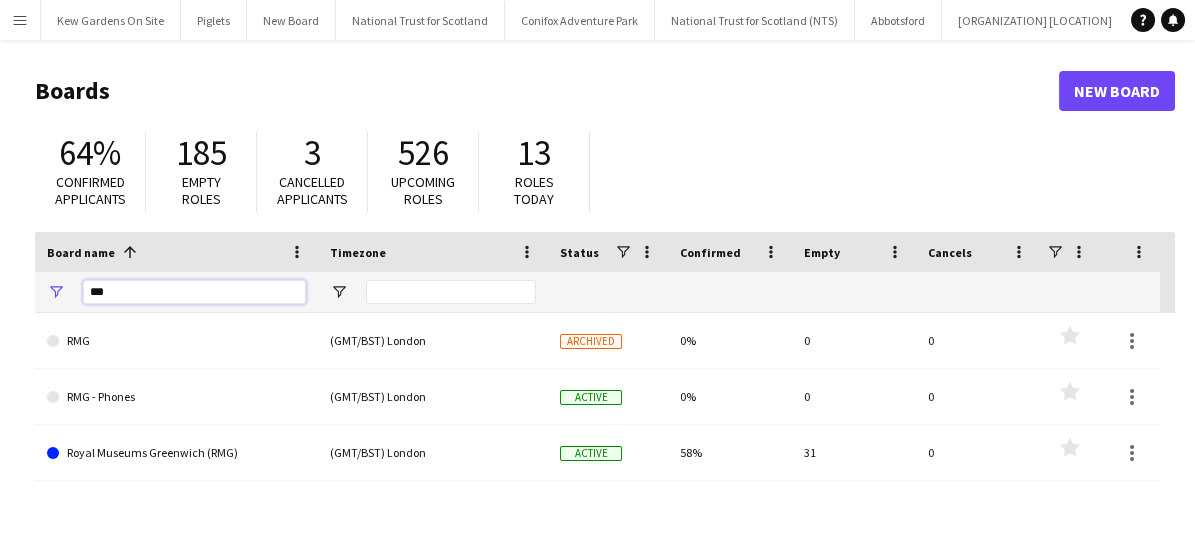drag, startPoint x: 162, startPoint y: 292, endPoint x: 57, endPoint y: 290, distance: 105.01904 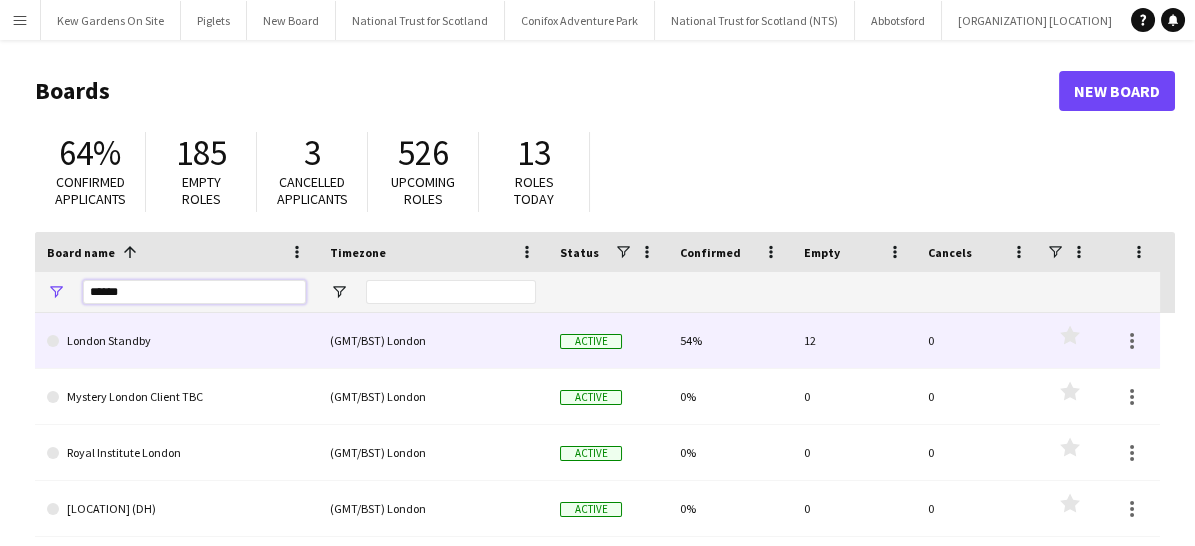 type on "******" 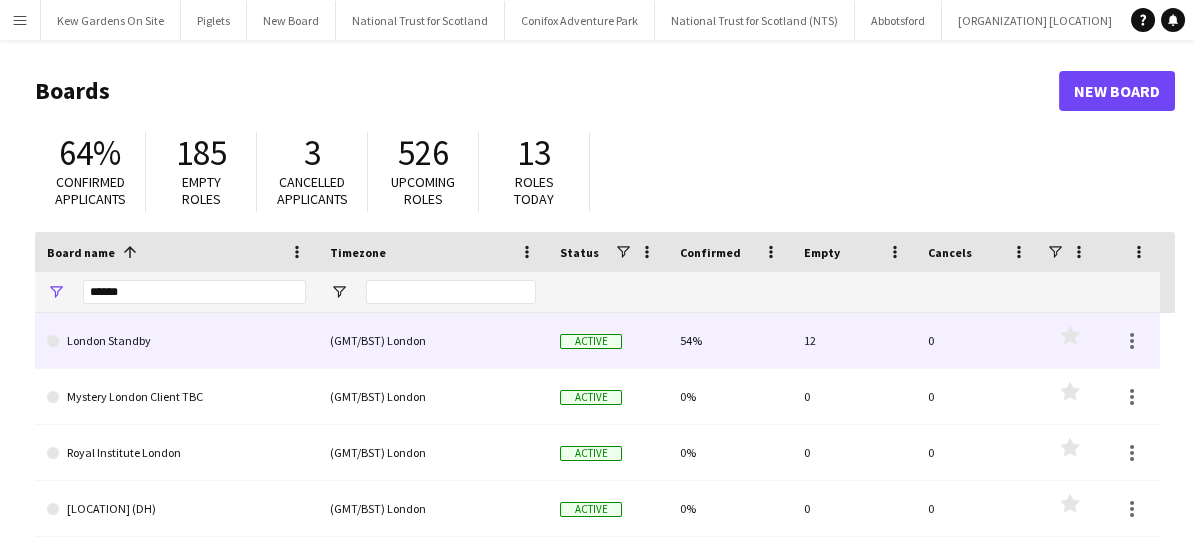click on "London Standby" 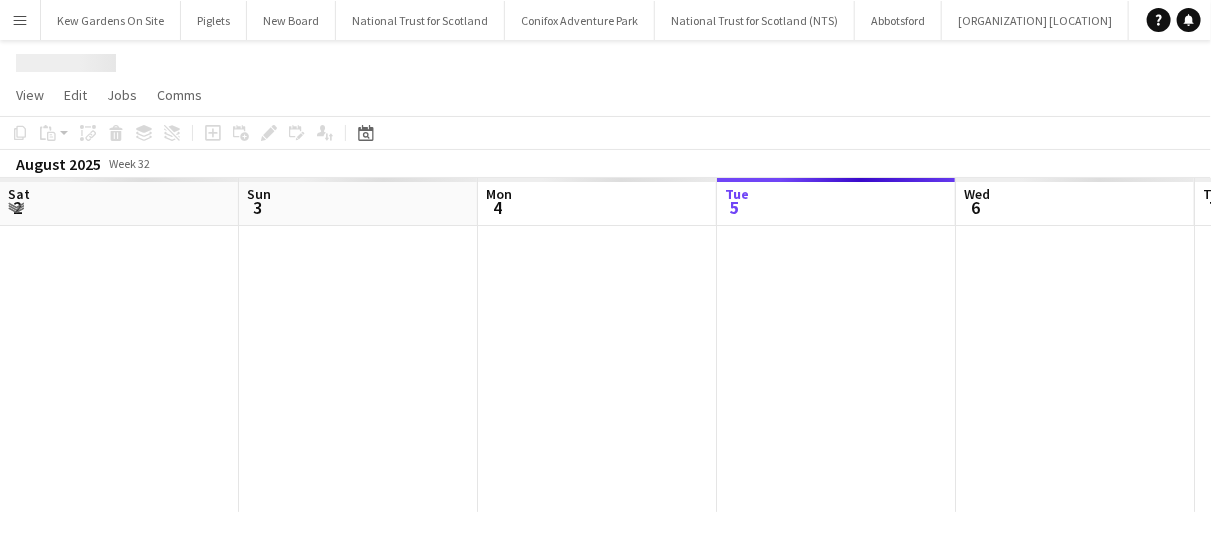 scroll, scrollTop: 0, scrollLeft: 478, axis: horizontal 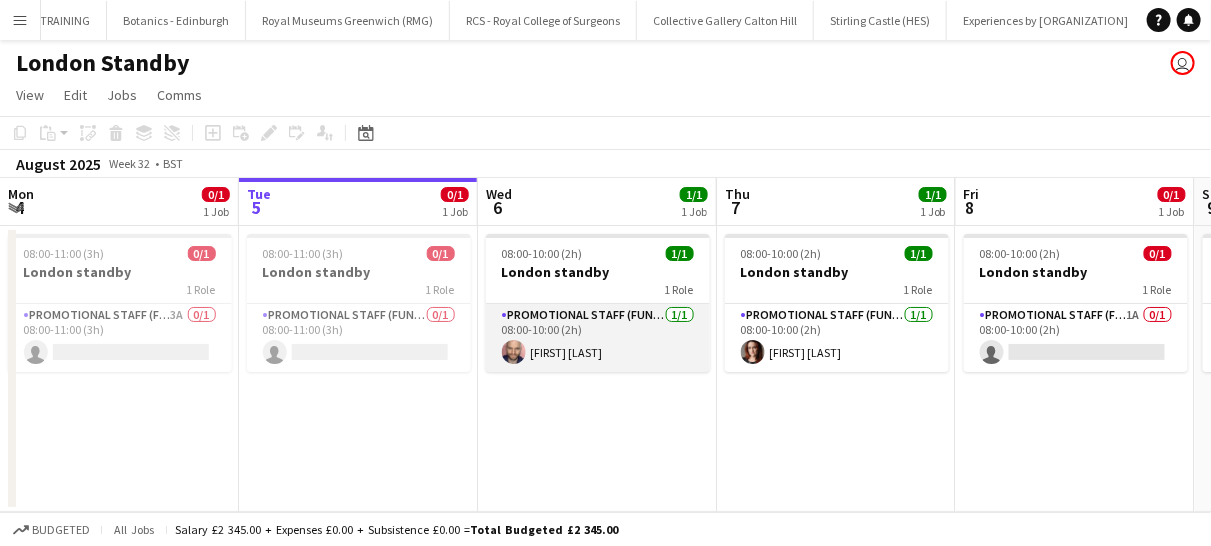 click on "Promotional Staff (Fundraiser)   1/1   08:00-10:00 (2h)
[FIRST] [LAST]" at bounding box center (598, 338) 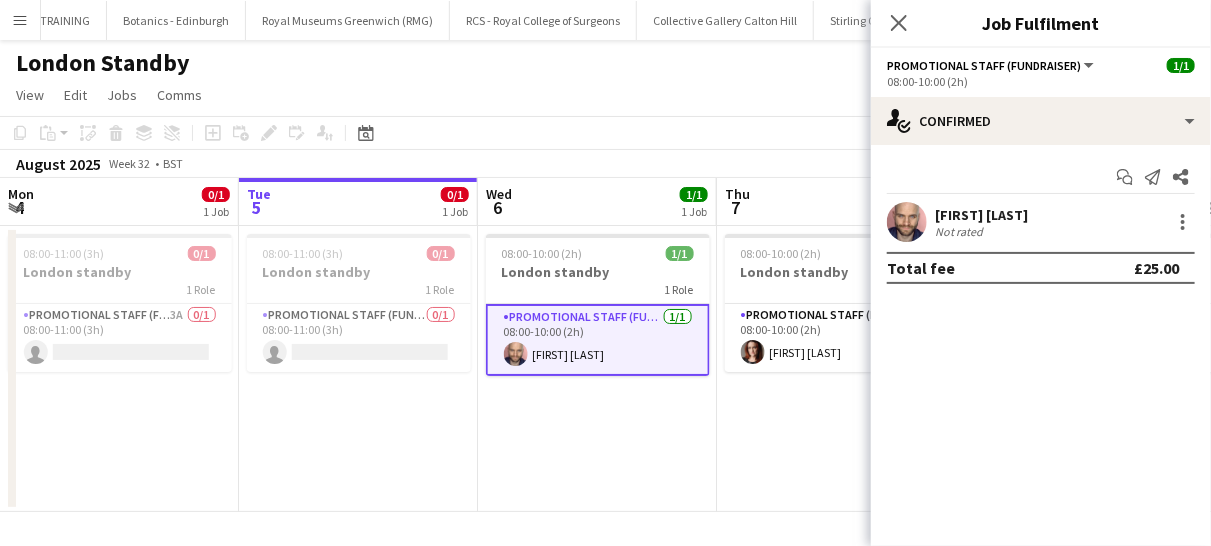 click on "[FIRST] [LAST]" at bounding box center (981, 215) 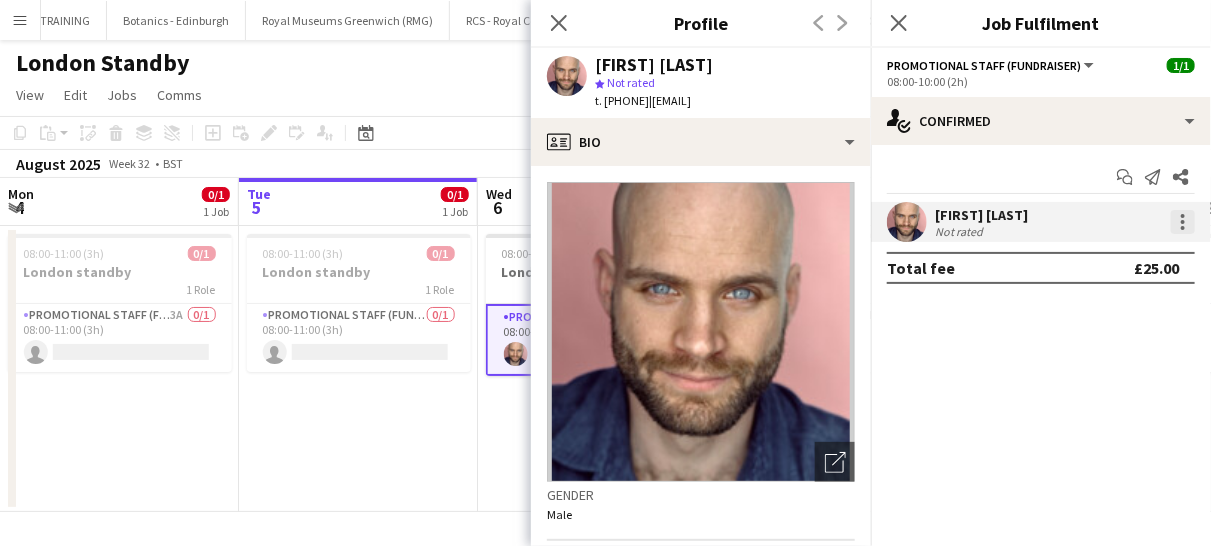 click at bounding box center [1183, 222] 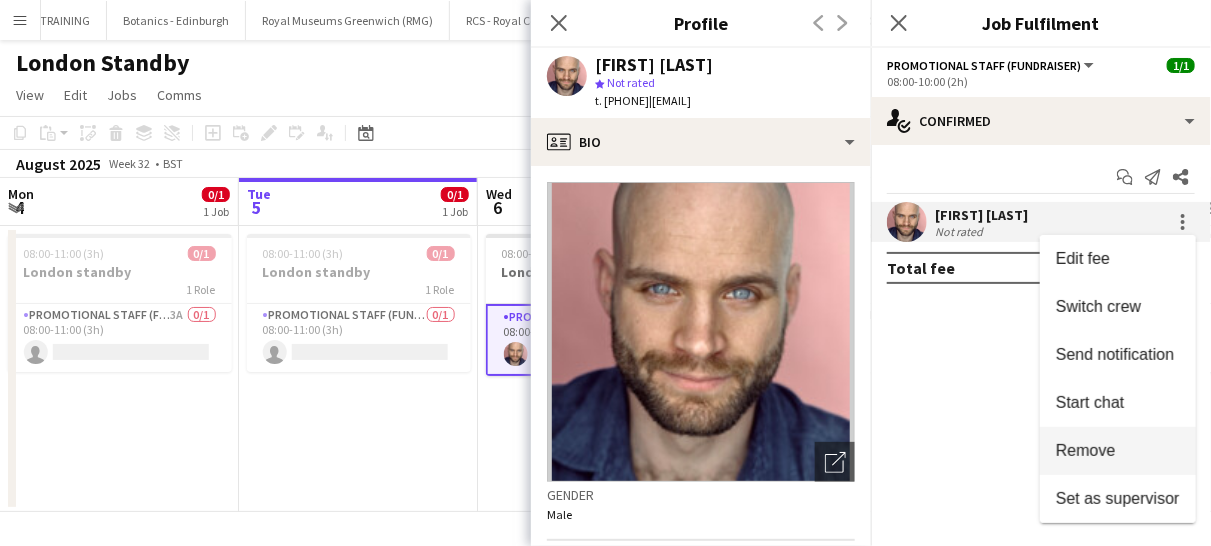 click on "Remove" at bounding box center [1086, 450] 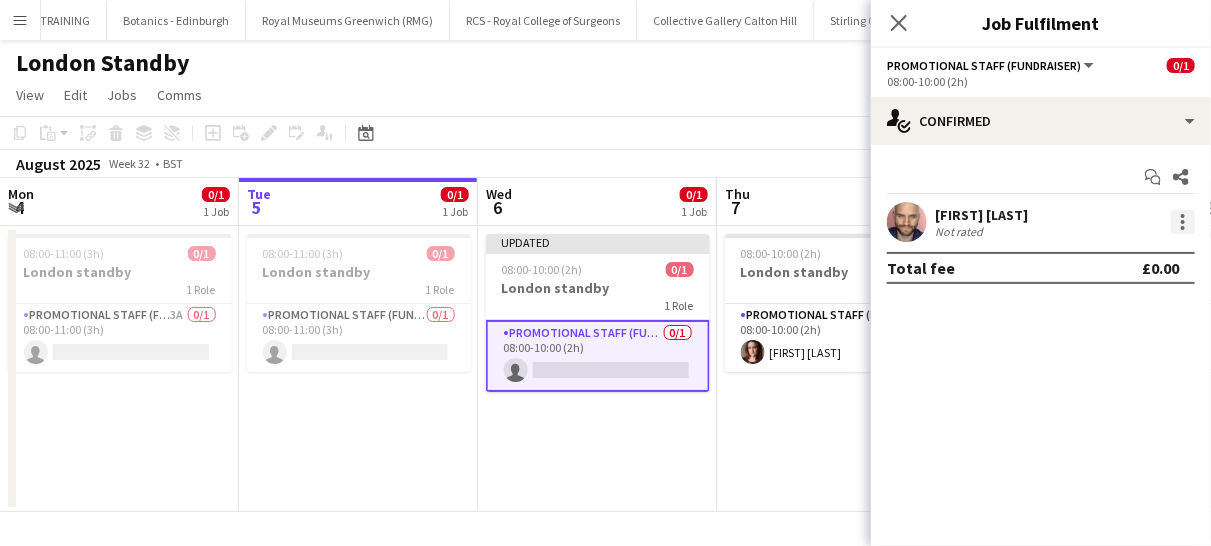 click at bounding box center (1183, 216) 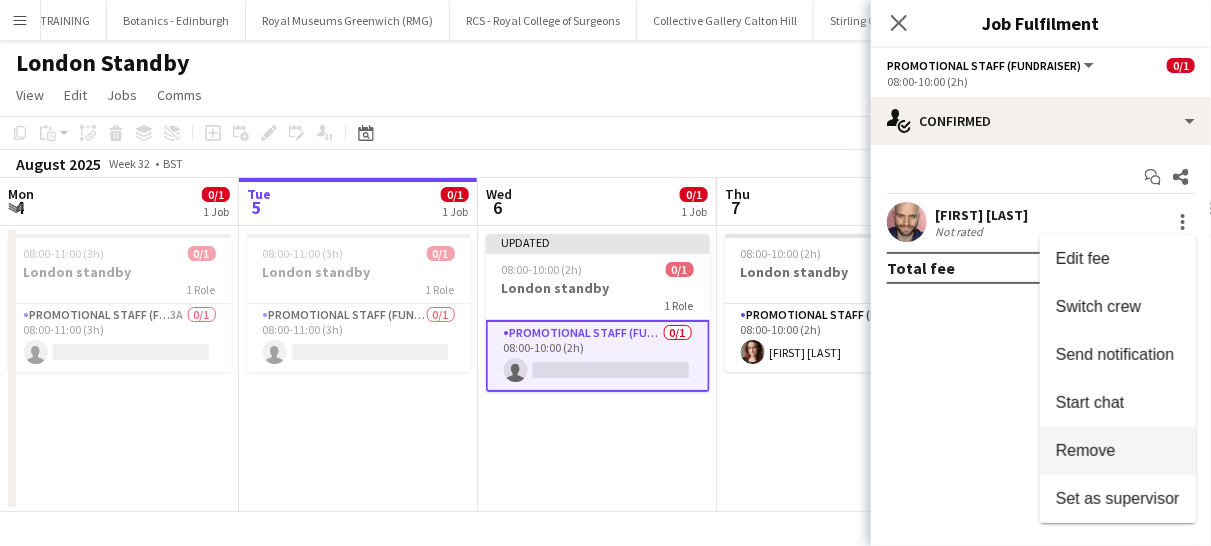 click on "Remove" at bounding box center [1086, 450] 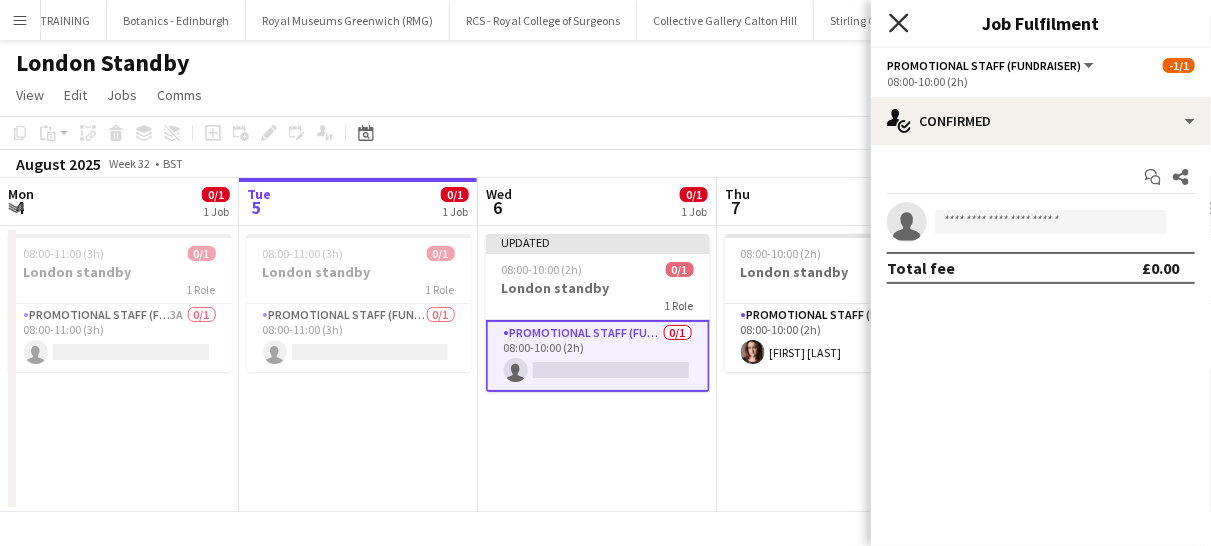 click 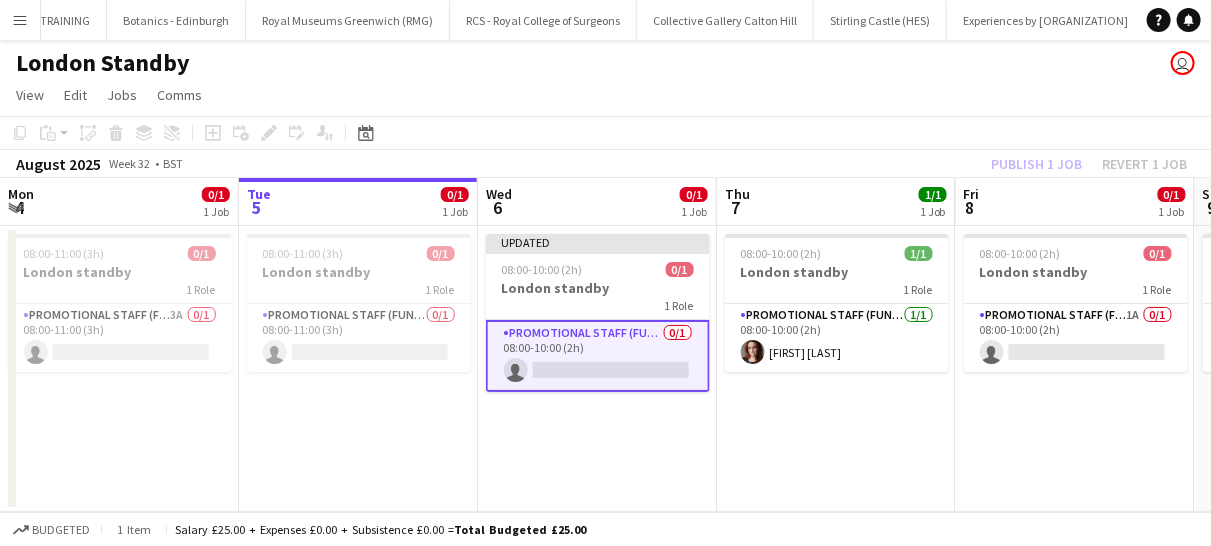 click on "Promotional Staff (Fundraiser)   0/1   08:00-10:00 (2h)
single-neutral-actions" at bounding box center [598, 356] 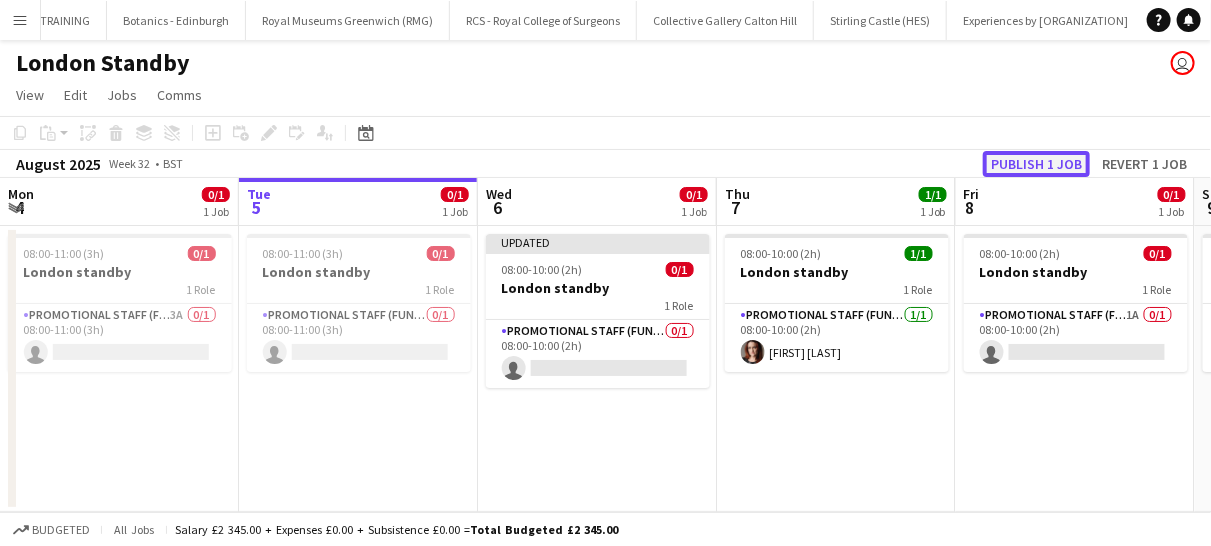 click on "Publish 1 job" 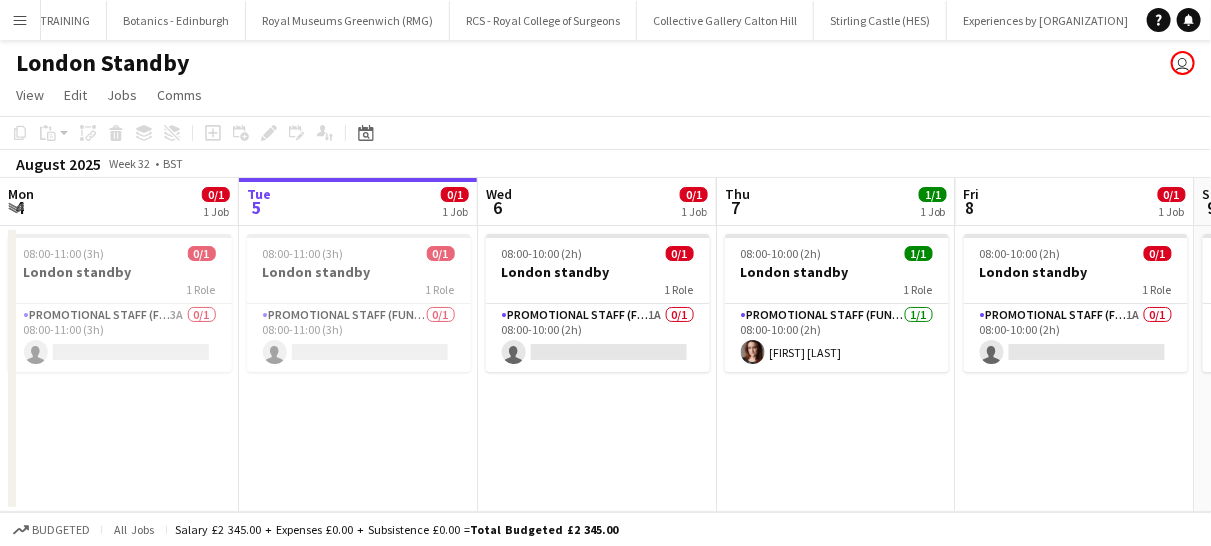 click on "Menu" at bounding box center (20, 20) 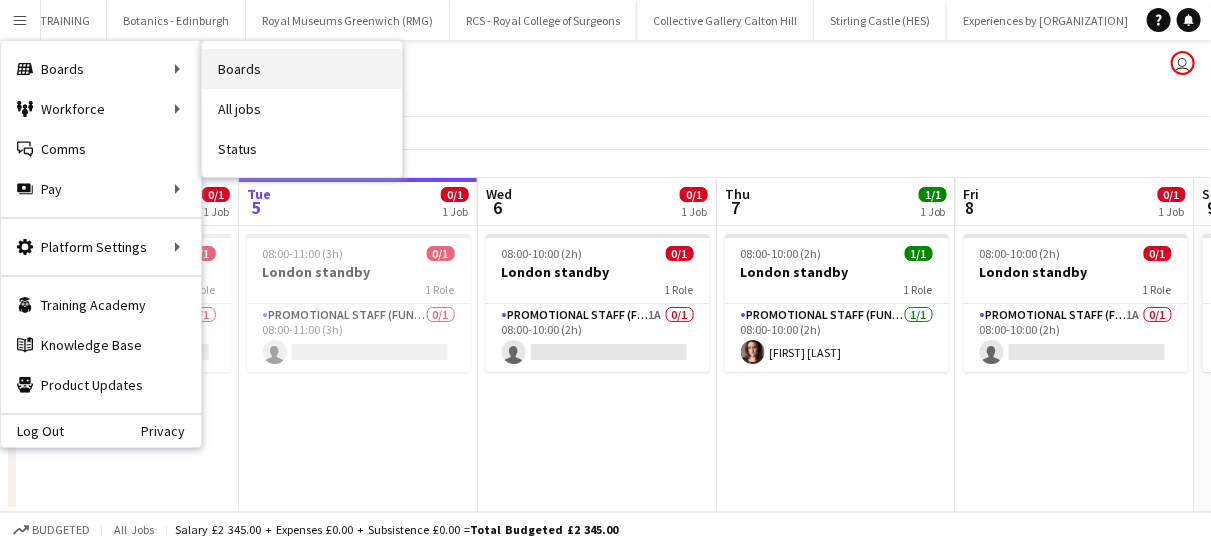 click on "Boards" at bounding box center (302, 69) 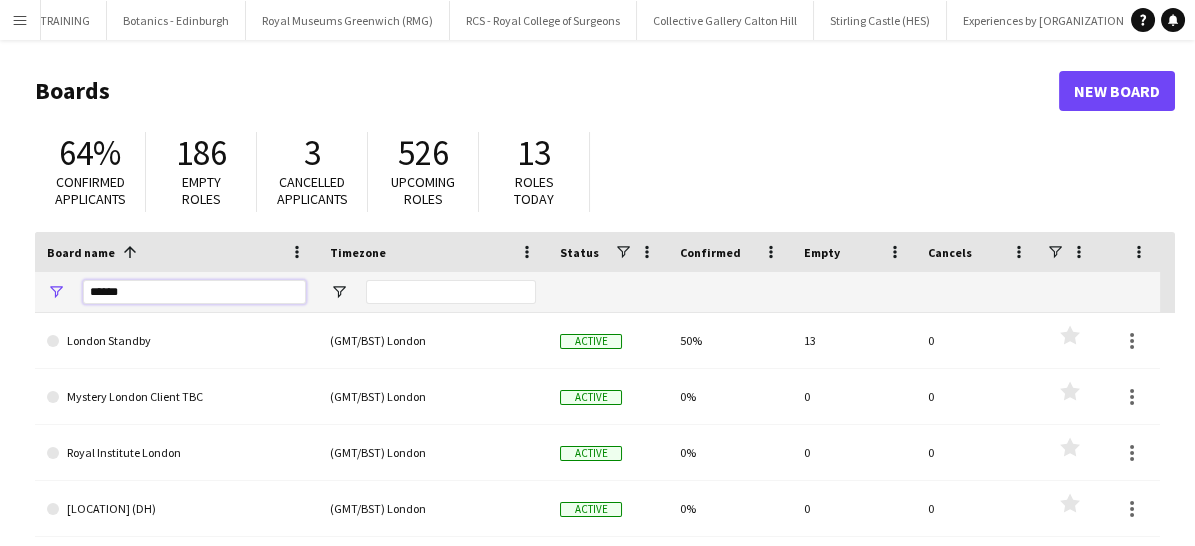 drag, startPoint x: 167, startPoint y: 279, endPoint x: 60, endPoint y: 292, distance: 107.78683 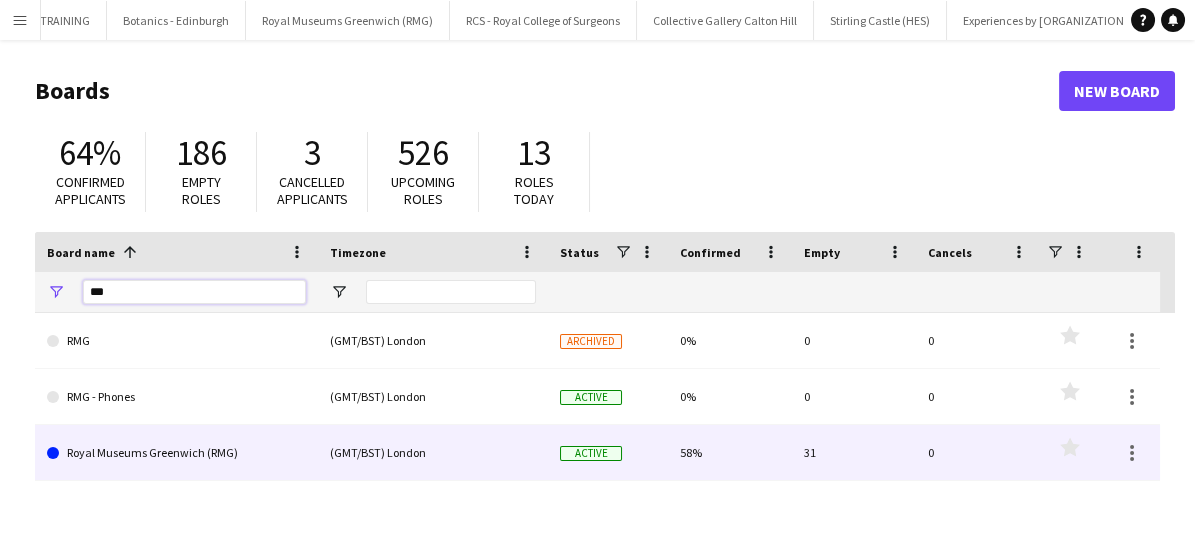 type on "***" 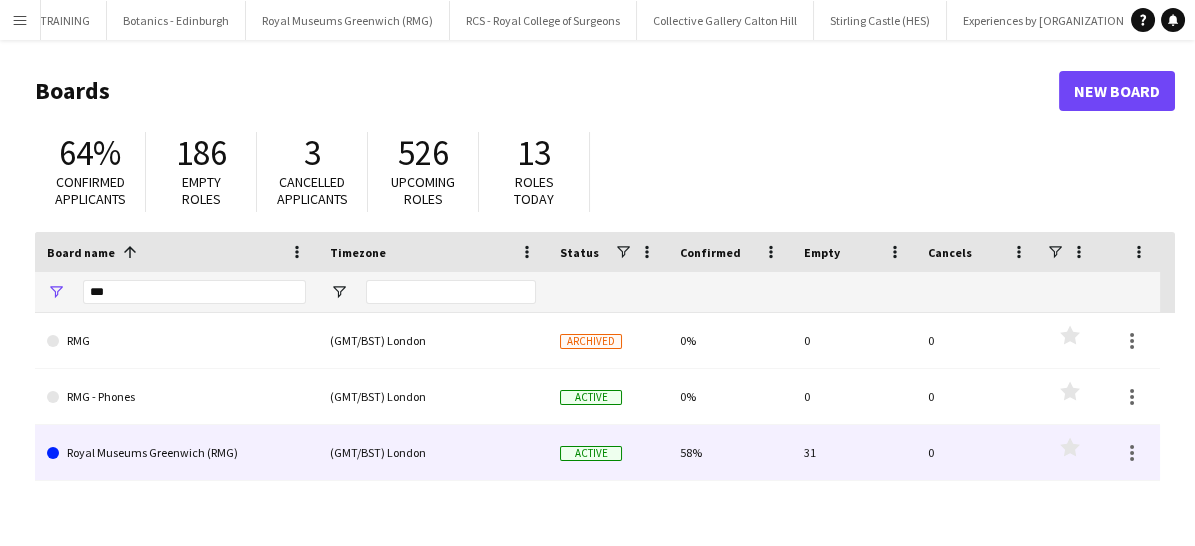 click on "Royal Museums Greenwich (RMG)" 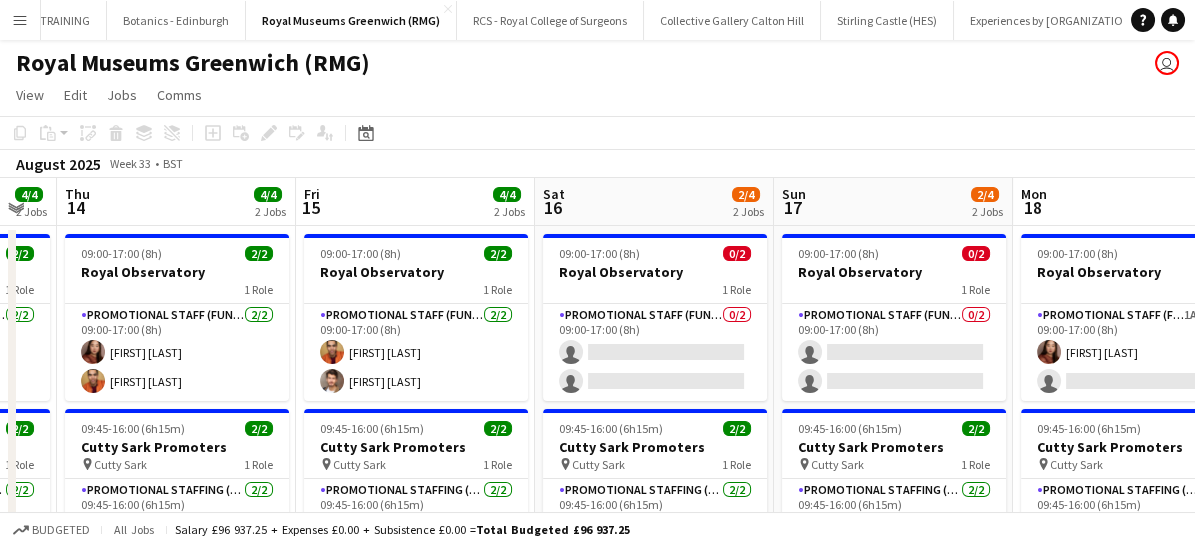 scroll, scrollTop: 0, scrollLeft: 763, axis: horizontal 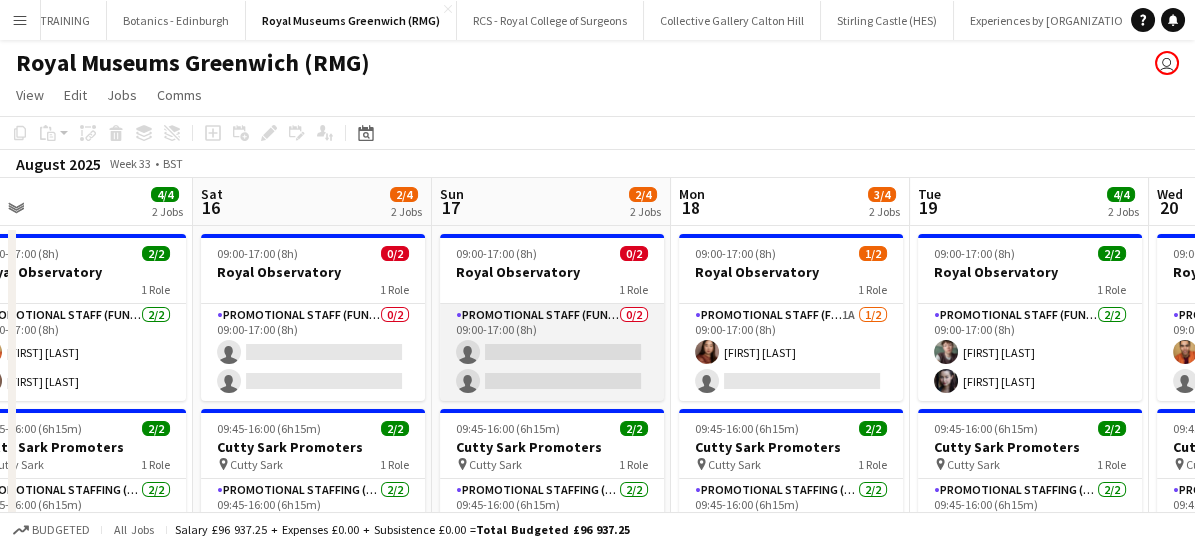 click on "Promotional Staff (Fundraiser)   0/2   09:00-17:00 (8h)
single-neutral-actions
single-neutral-actions" at bounding box center (552, 352) 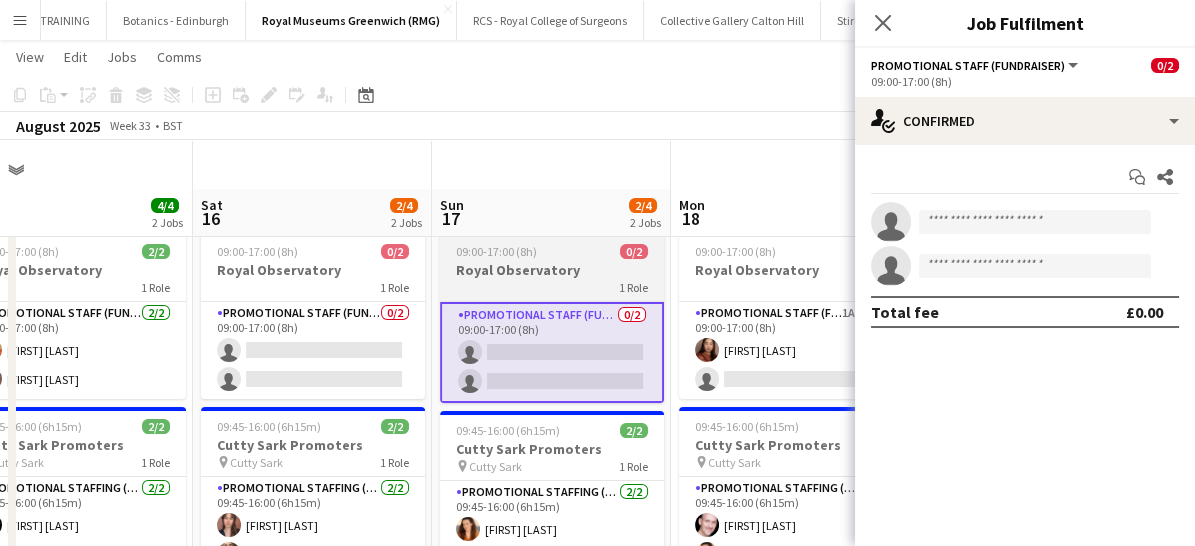 scroll, scrollTop: 50, scrollLeft: 0, axis: vertical 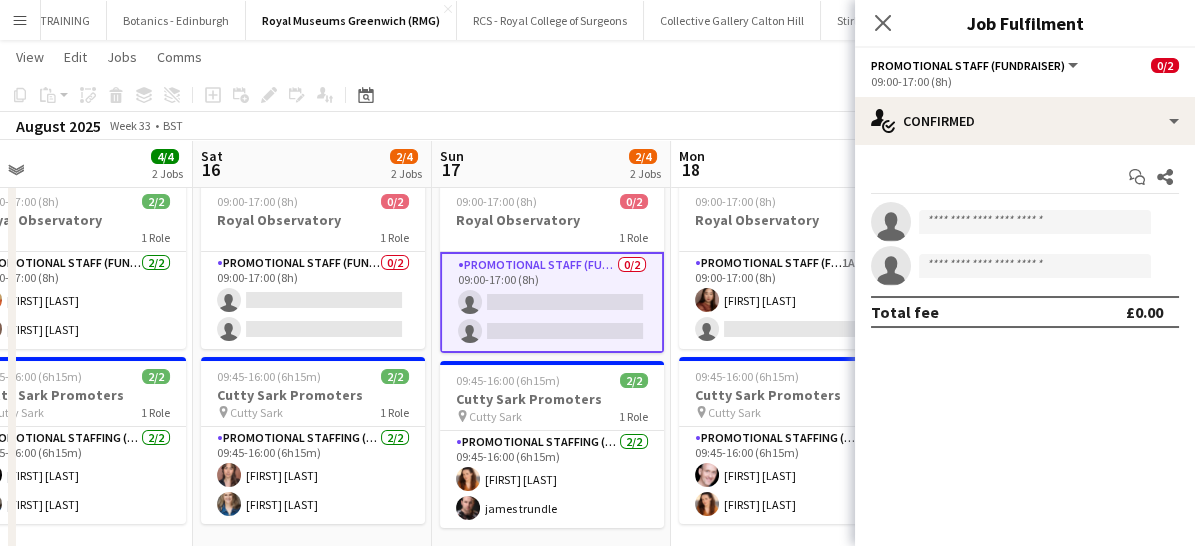 click on "Promotional Staff (Fundraiser)   0/2   09:00-17:00 (8h)
single-neutral-actions
single-neutral-actions" at bounding box center (552, 302) 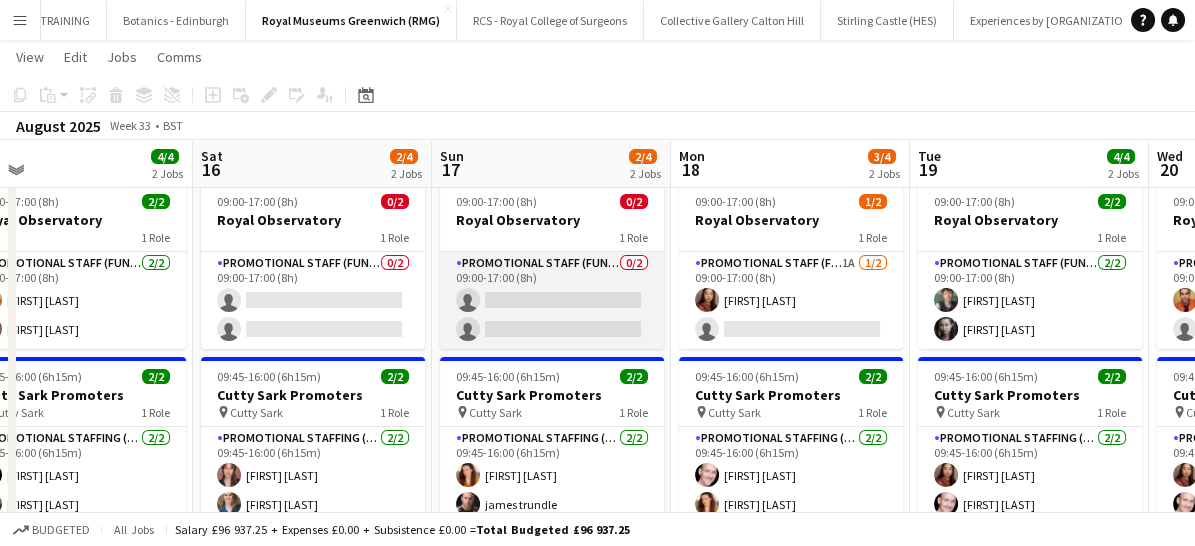 click on "Promotional Staff (Fundraiser)   0/2   09:00-17:00 (8h)
single-neutral-actions
single-neutral-actions" at bounding box center (552, 300) 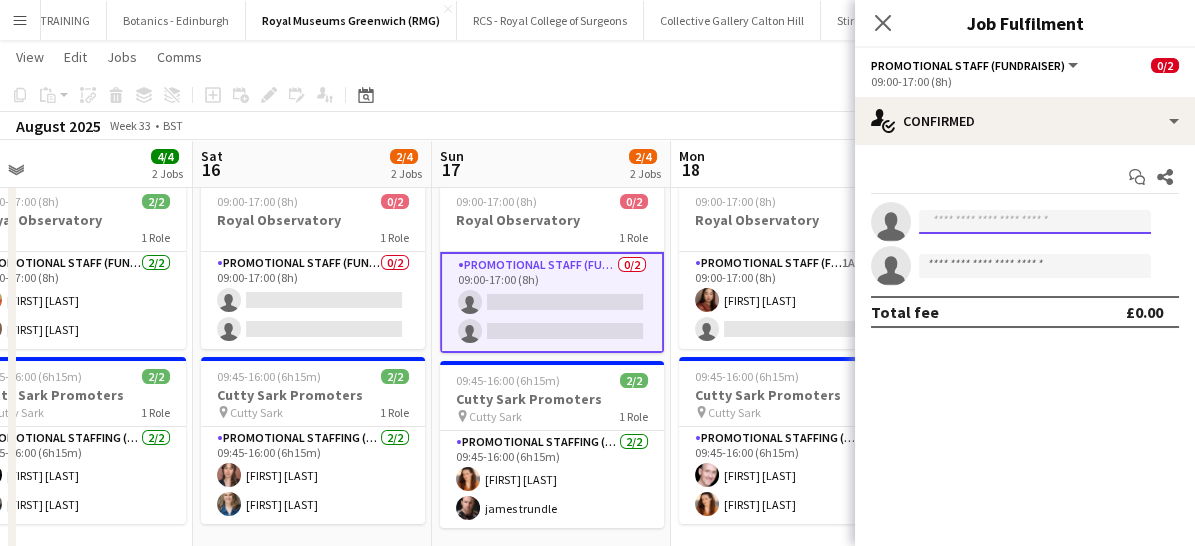 click at bounding box center (1035, 222) 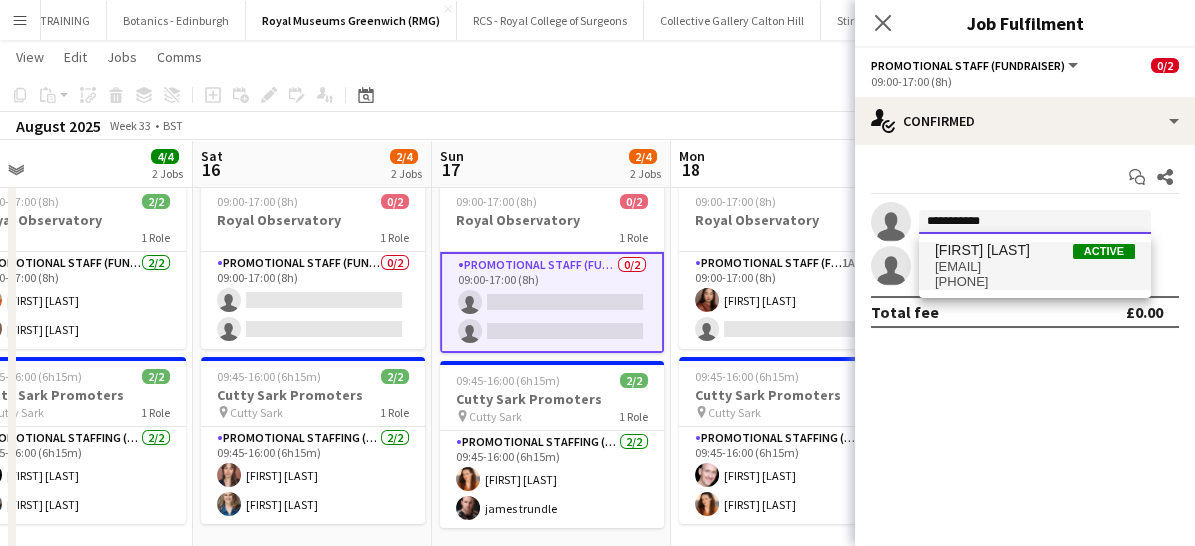type on "**********" 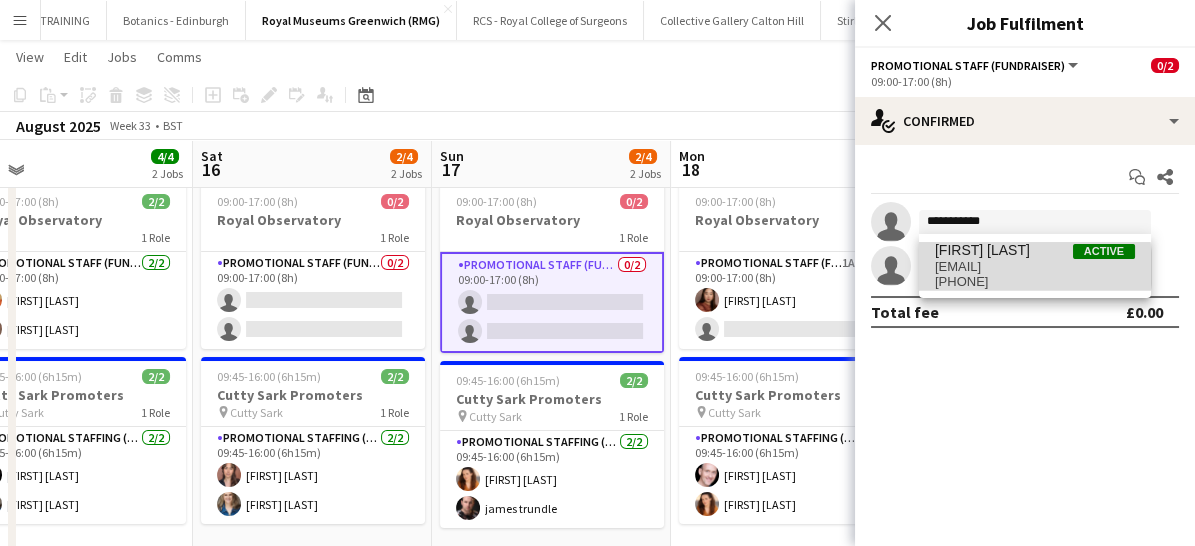 drag, startPoint x: 970, startPoint y: 265, endPoint x: 1016, endPoint y: 270, distance: 46.270943 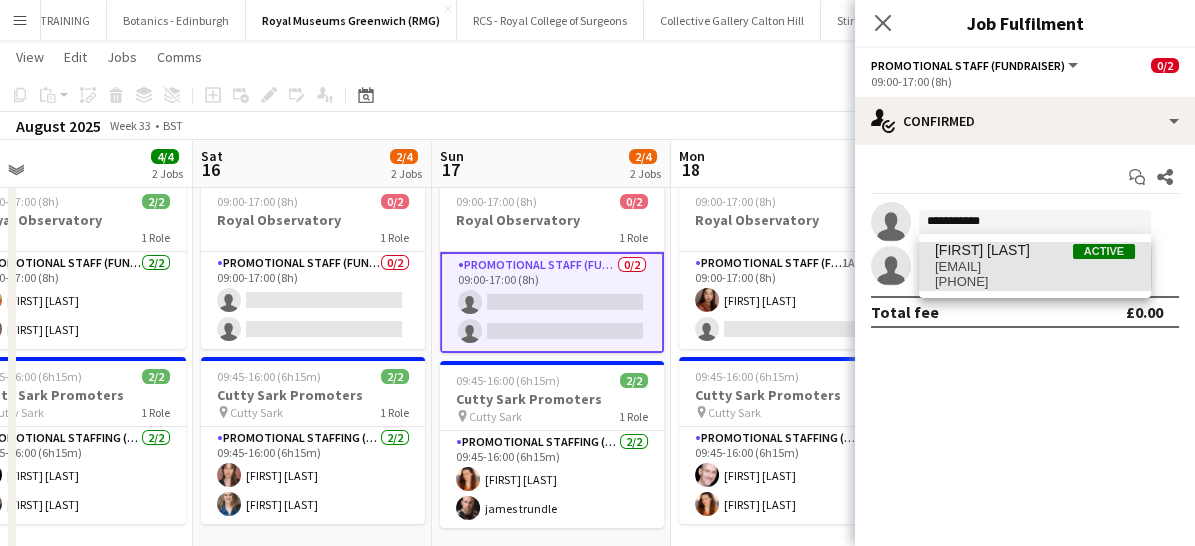click on "[EMAIL]" at bounding box center (1035, 267) 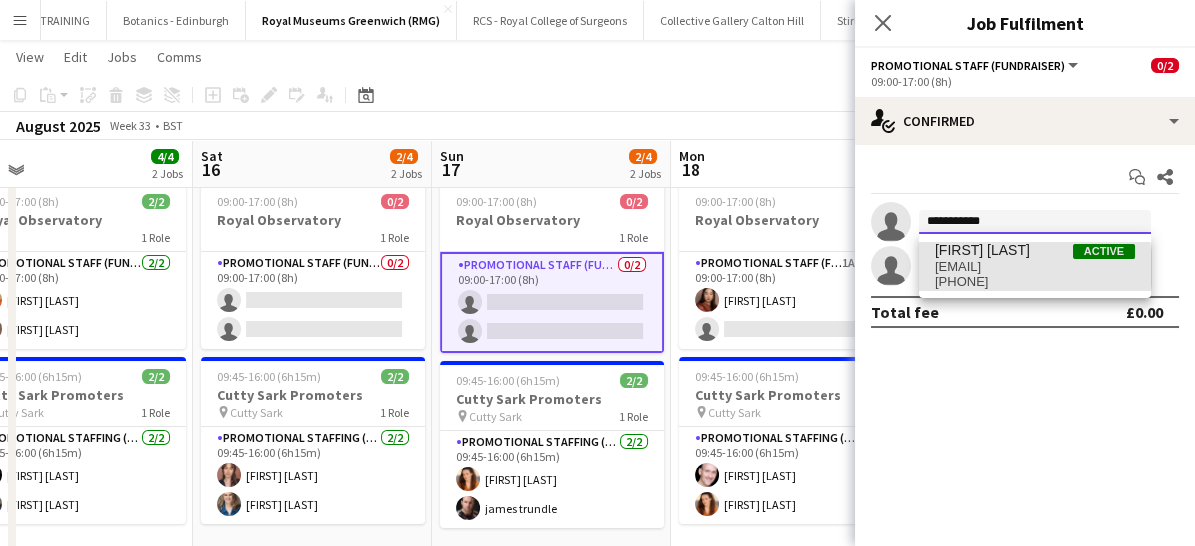 type 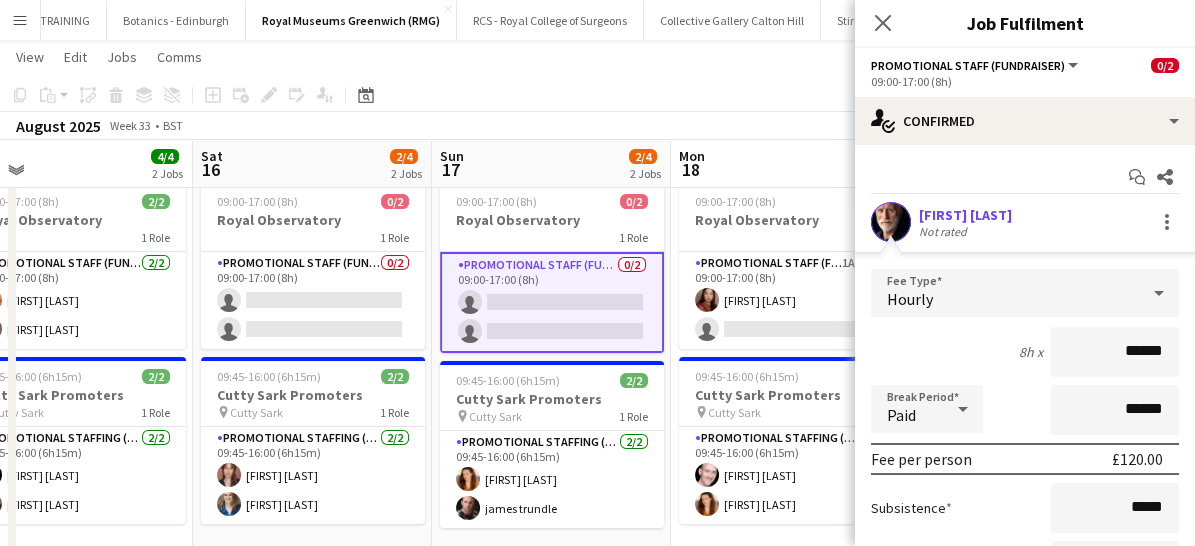 scroll, scrollTop: 249, scrollLeft: 0, axis: vertical 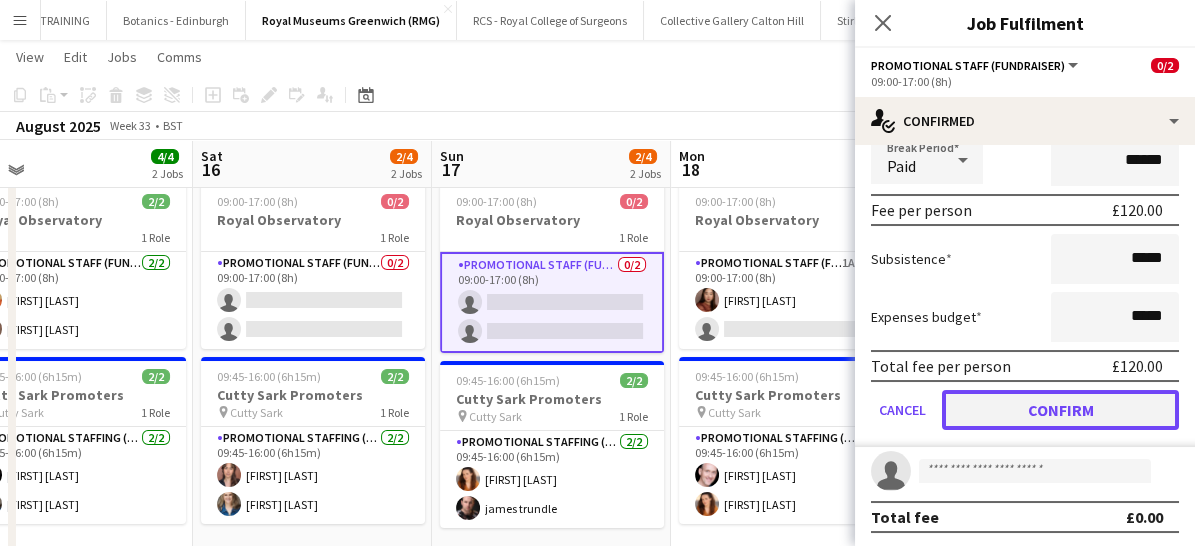 click on "Confirm" at bounding box center (1060, 410) 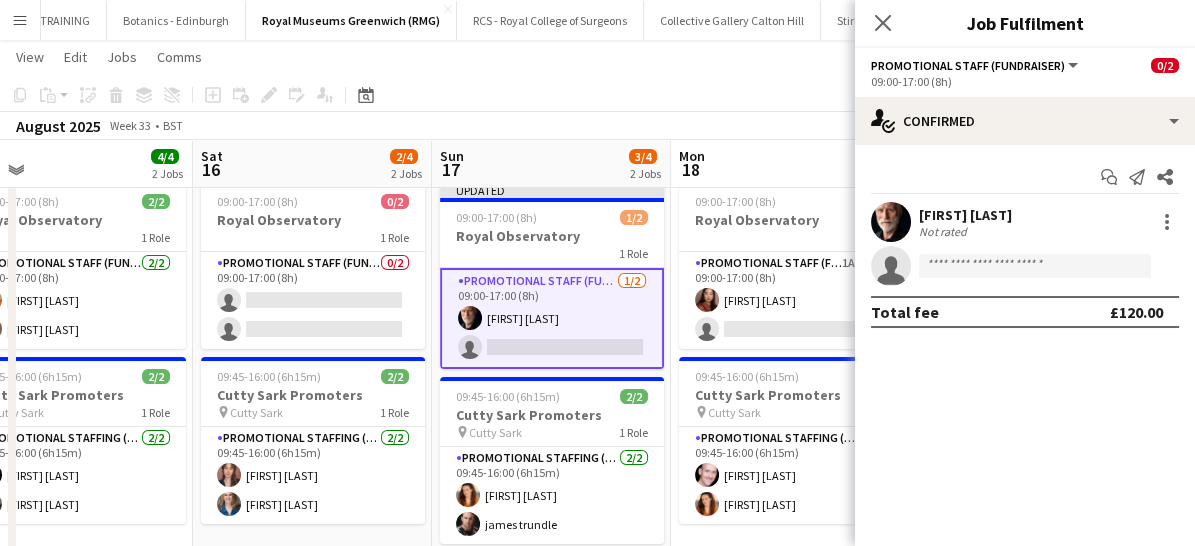 scroll, scrollTop: 0, scrollLeft: 0, axis: both 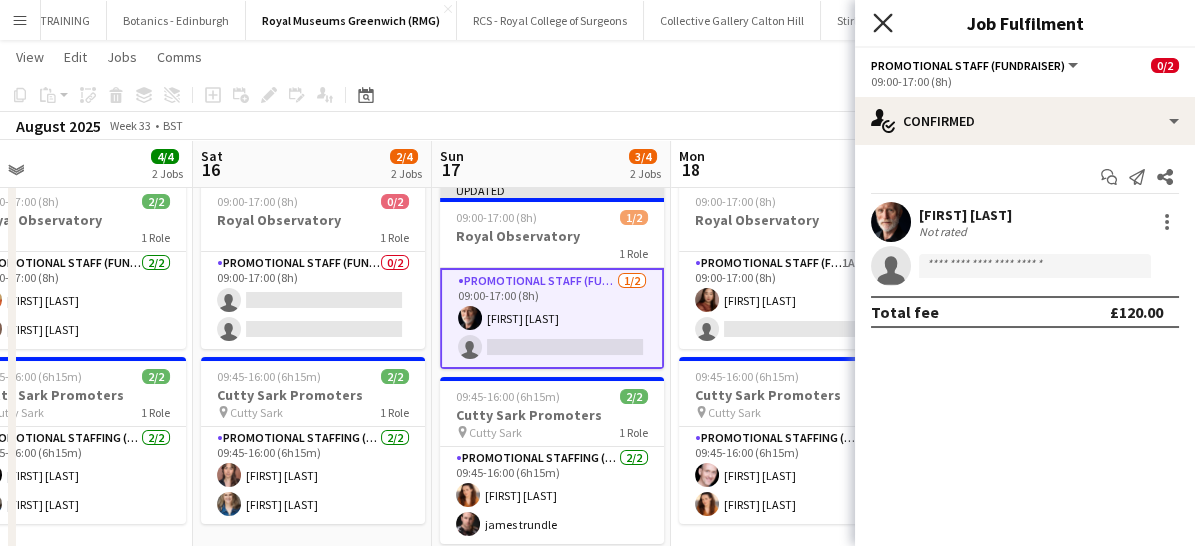 click 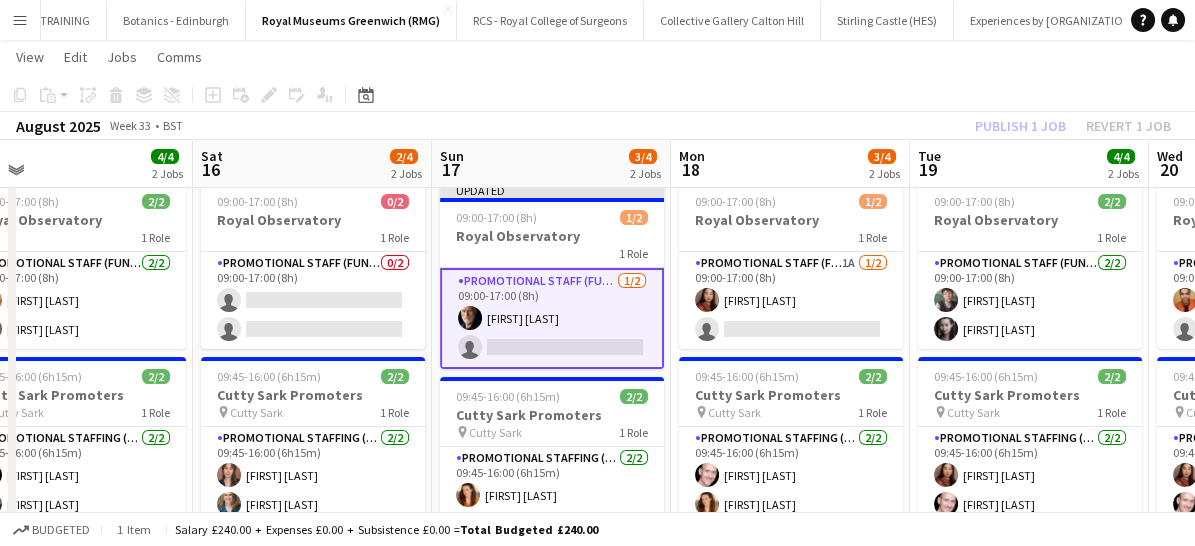 click on "Promotional Staff (Fundraiser)   1/2   09:00-17:00 (8h)
[FIRST] [LAST]
single-neutral-actions" at bounding box center (552, 318) 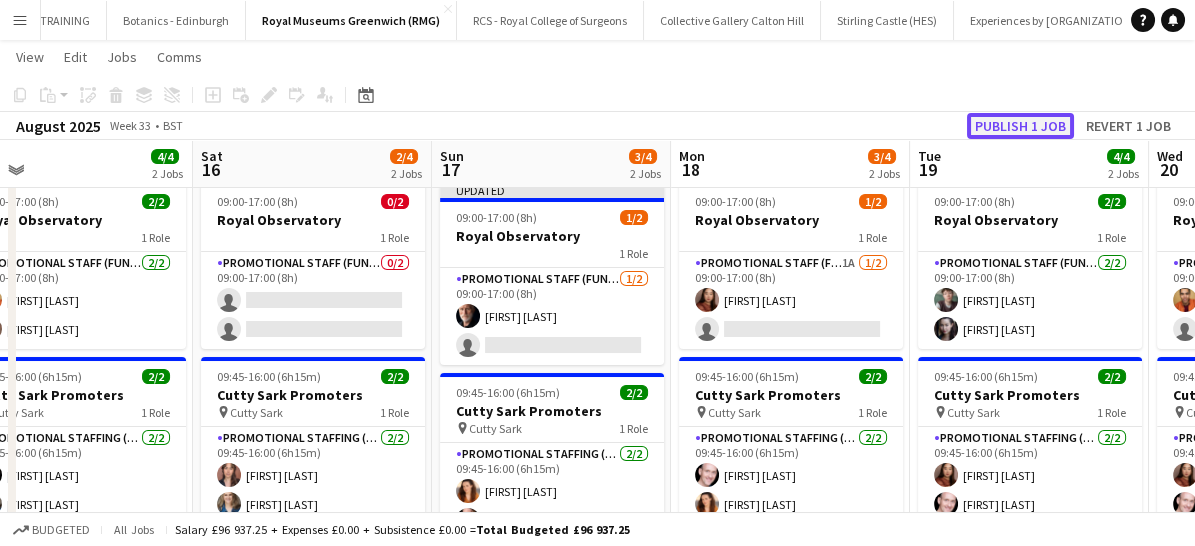 click on "Publish 1 job" 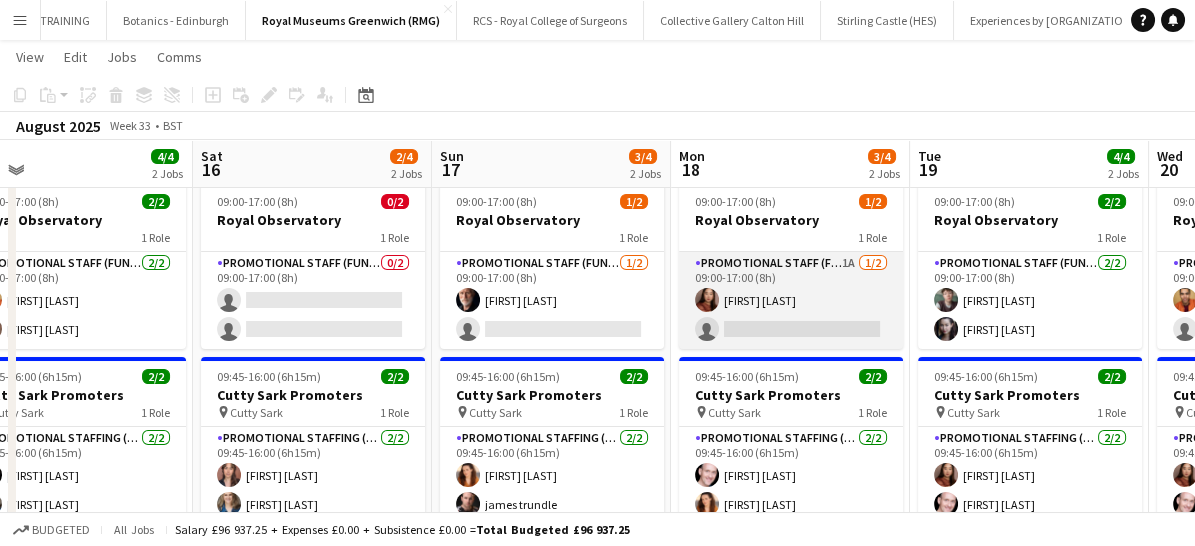click on "Promotional Staff (Fundraiser)   1A   1/2   09:00-17:00 (8h)
[FIRST] [LAST]
single-neutral-actions" at bounding box center [791, 300] 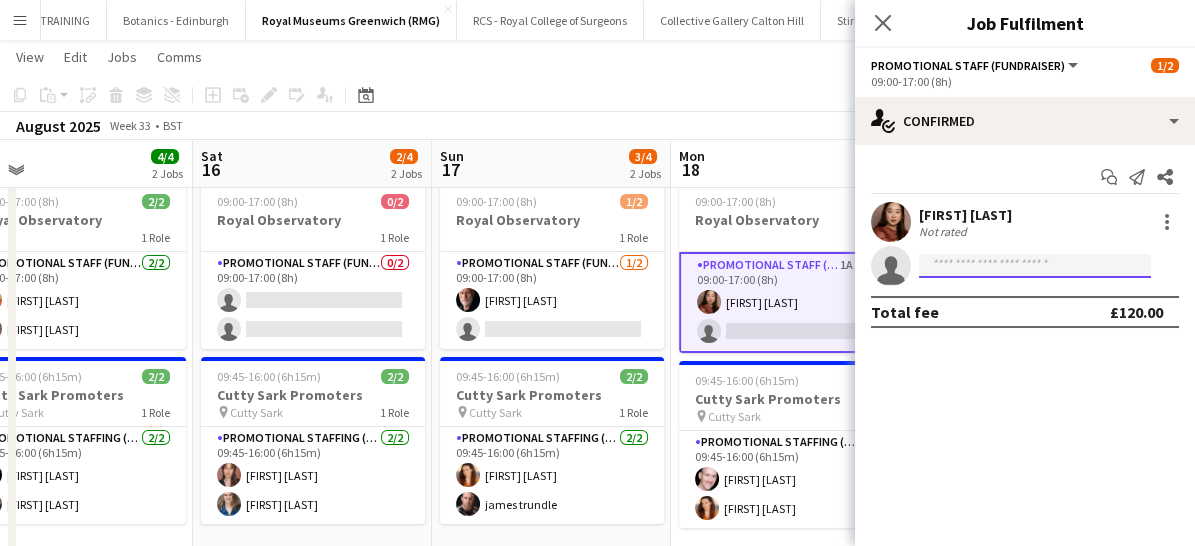 click 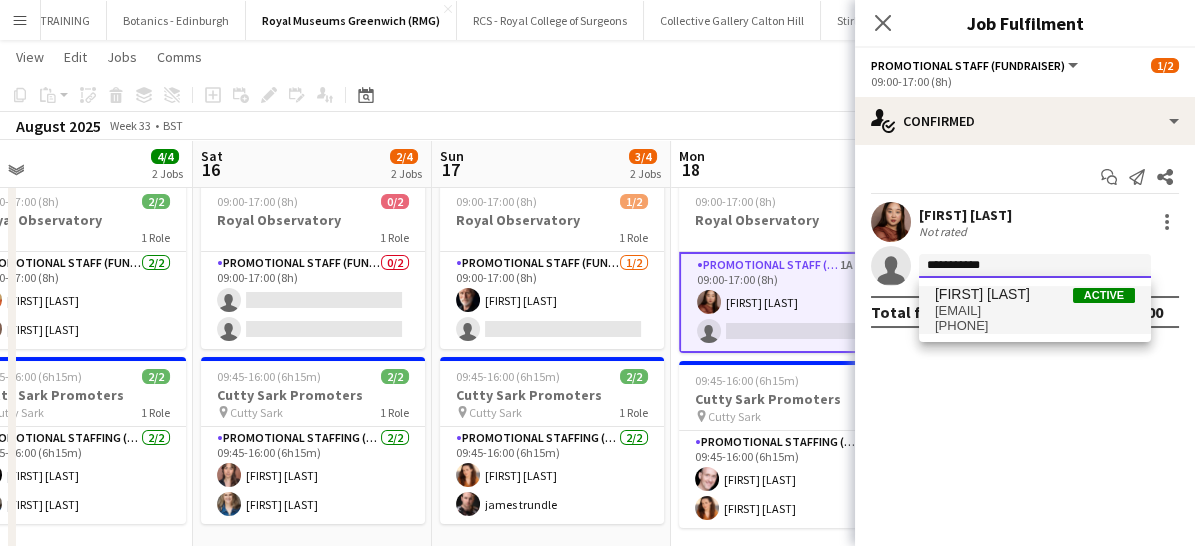type on "**********" 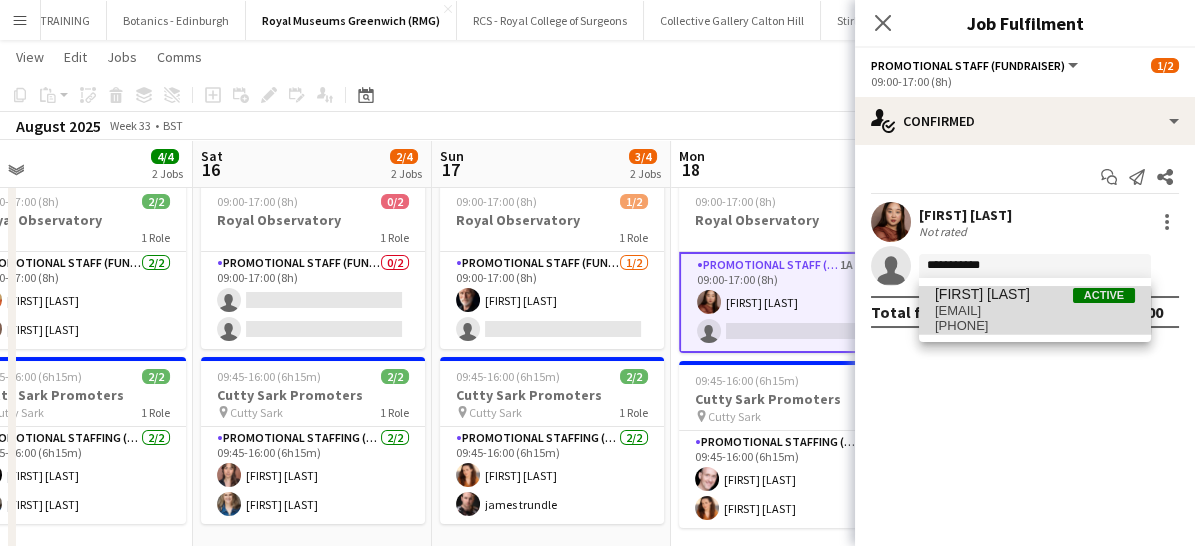 click on "[EMAIL]" at bounding box center (1035, 311) 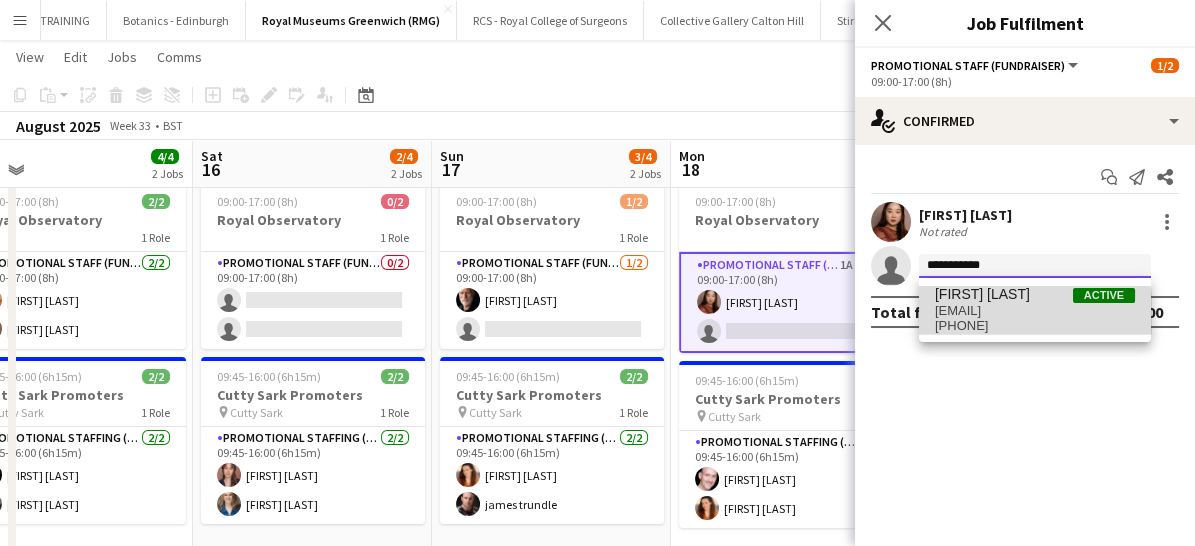 type 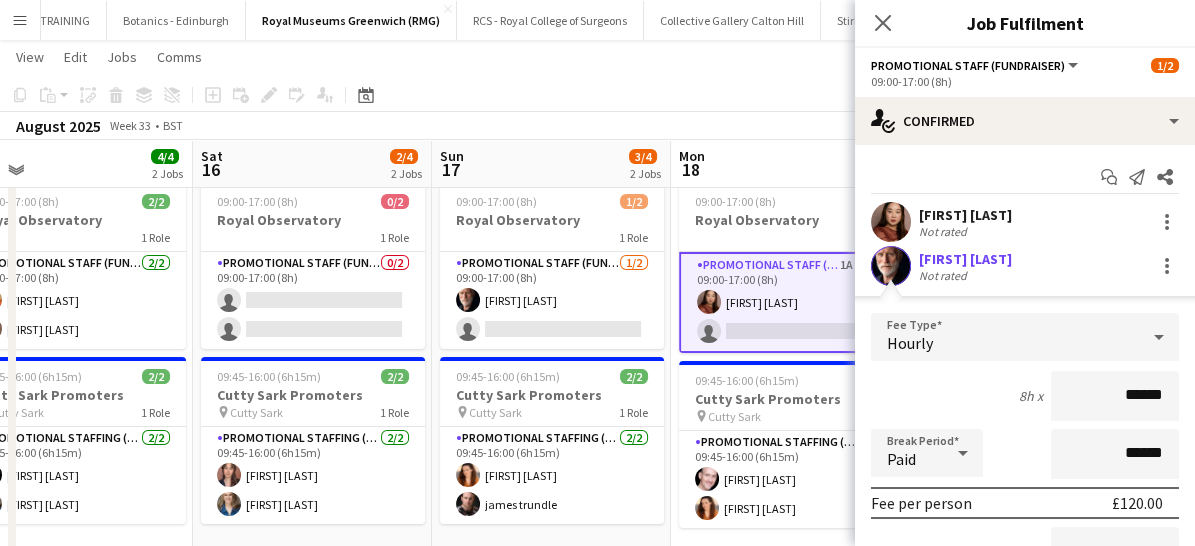 scroll, scrollTop: 249, scrollLeft: 0, axis: vertical 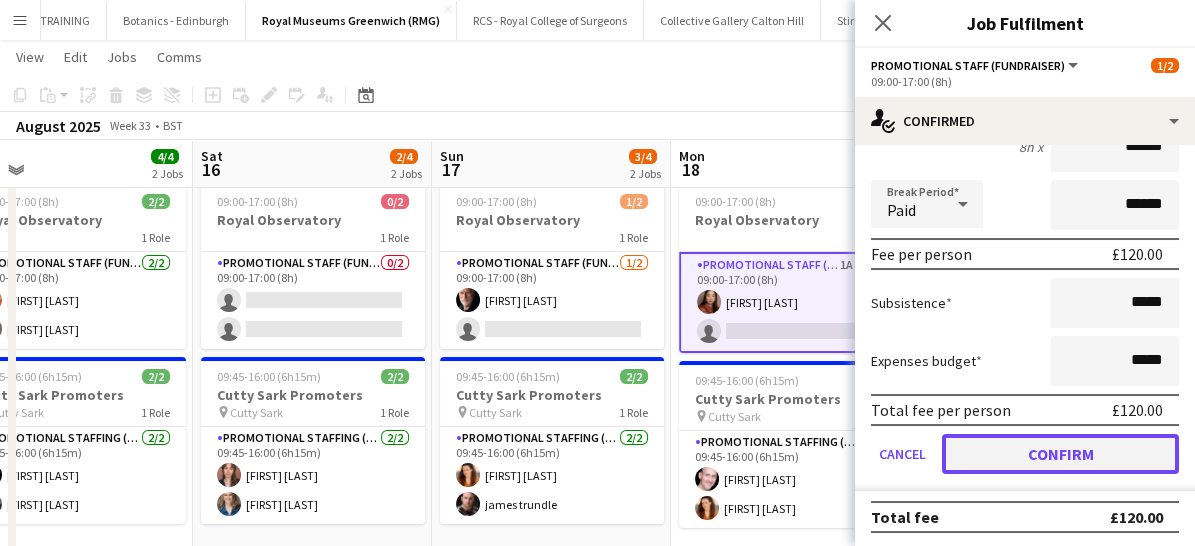 click on "Confirm" at bounding box center (1060, 454) 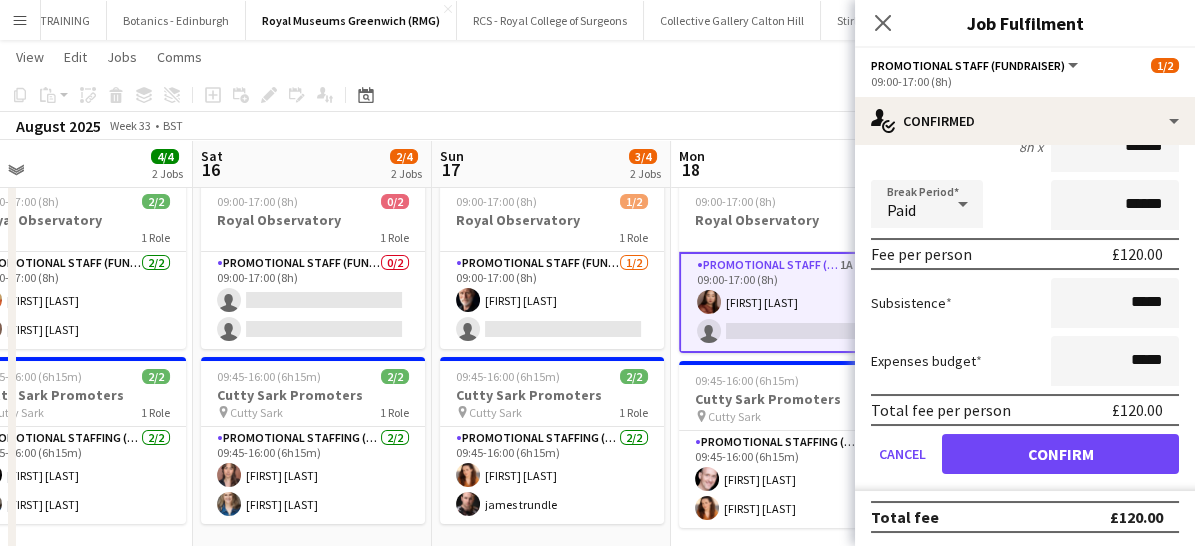 scroll, scrollTop: 0, scrollLeft: 0, axis: both 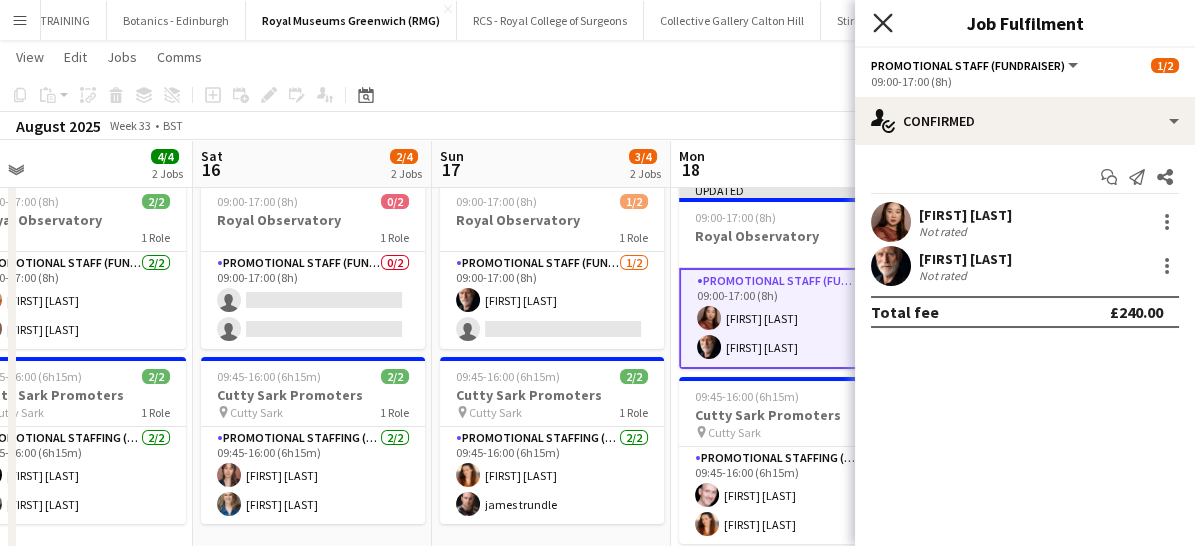 click 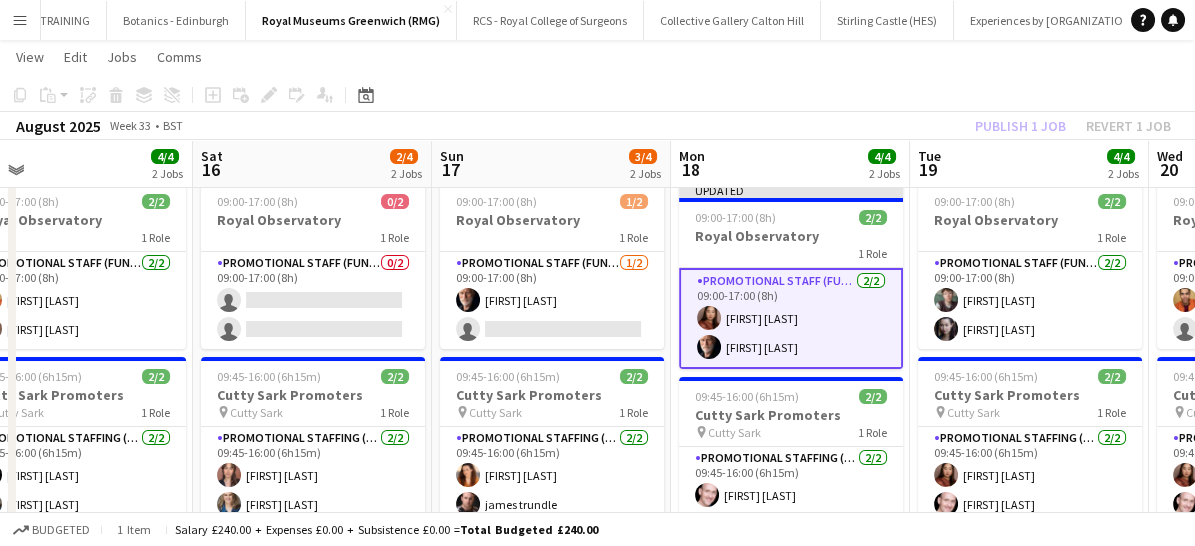 click on "Promotional Staff (Fundraiser)   2/2   09:00-17:00 (8h)
[FIRST] [LAST] [FIRST] [LAST]" at bounding box center (791, 318) 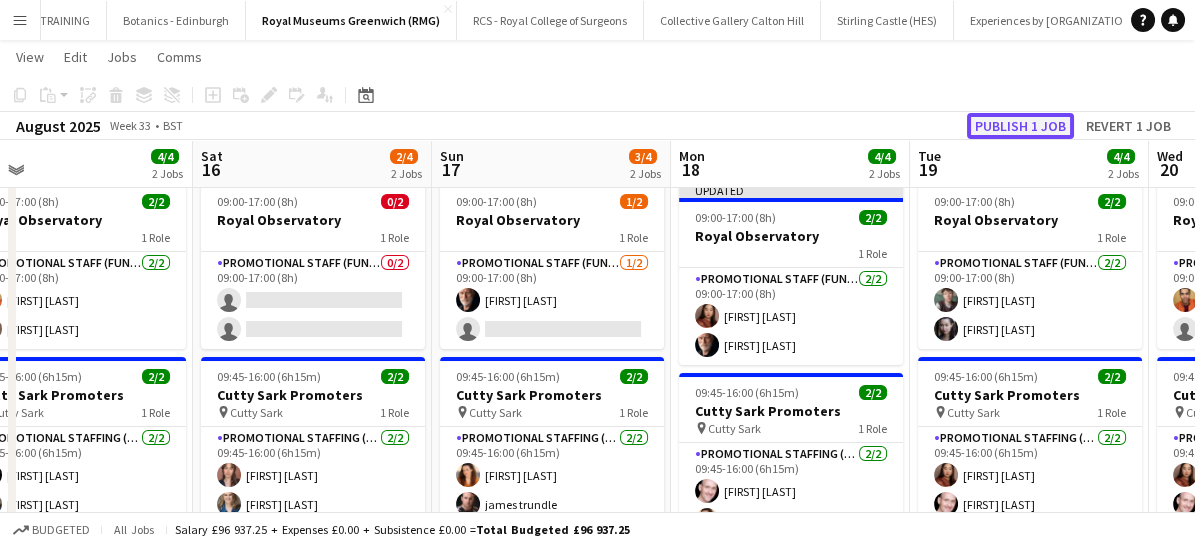 click on "Publish 1 job" 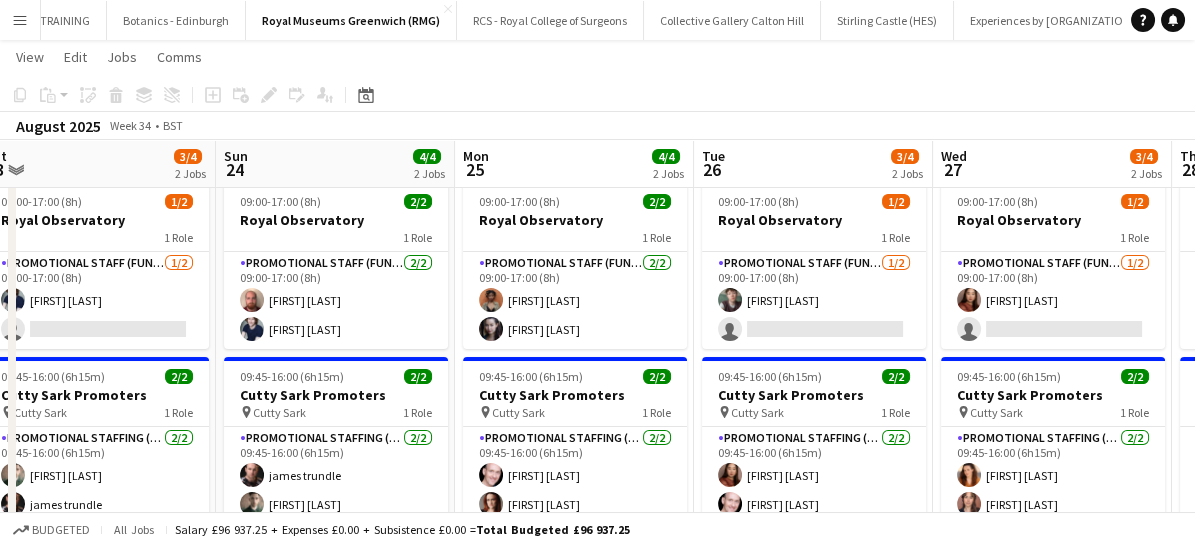 scroll, scrollTop: 0, scrollLeft: 746, axis: horizontal 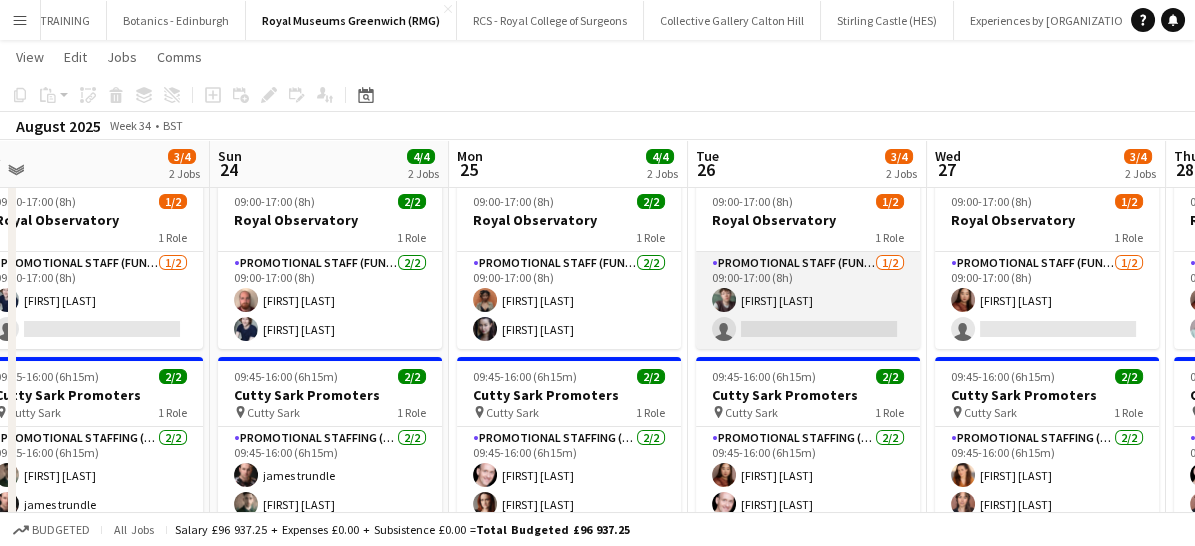 click on "Promotional Staff (Fundraiser)   1/2   09:00-17:00 (8h)
[FIRST] [LAST]
single-neutral-actions" at bounding box center (808, 300) 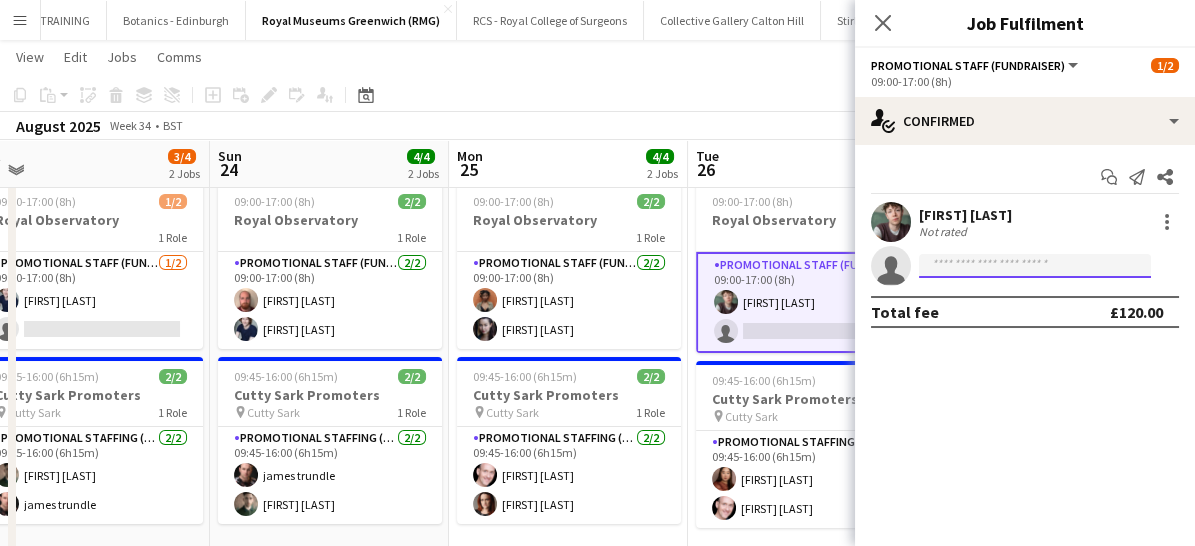 click 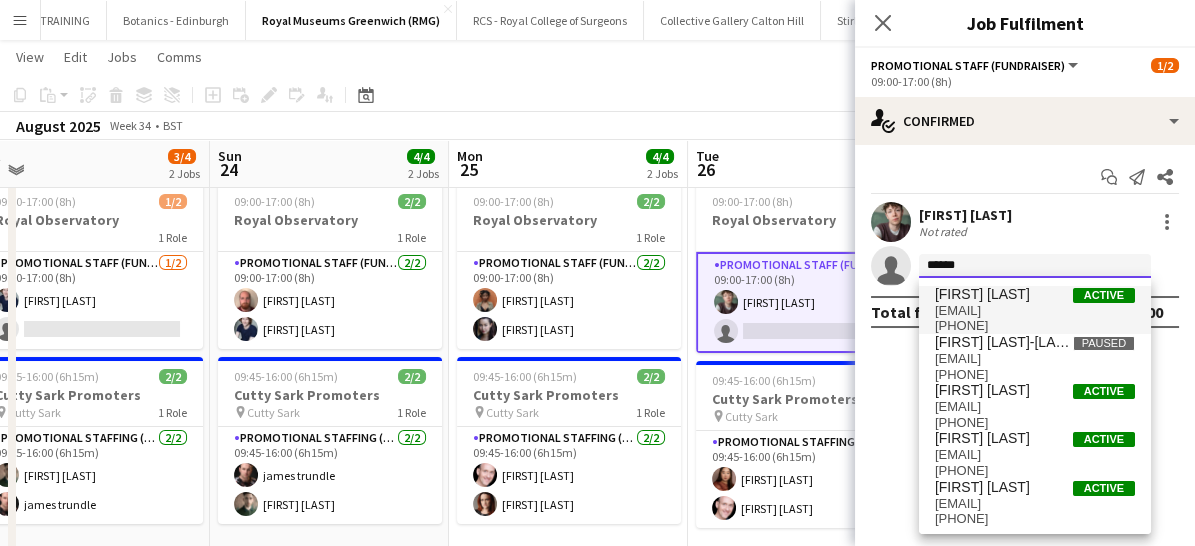 type on "******" 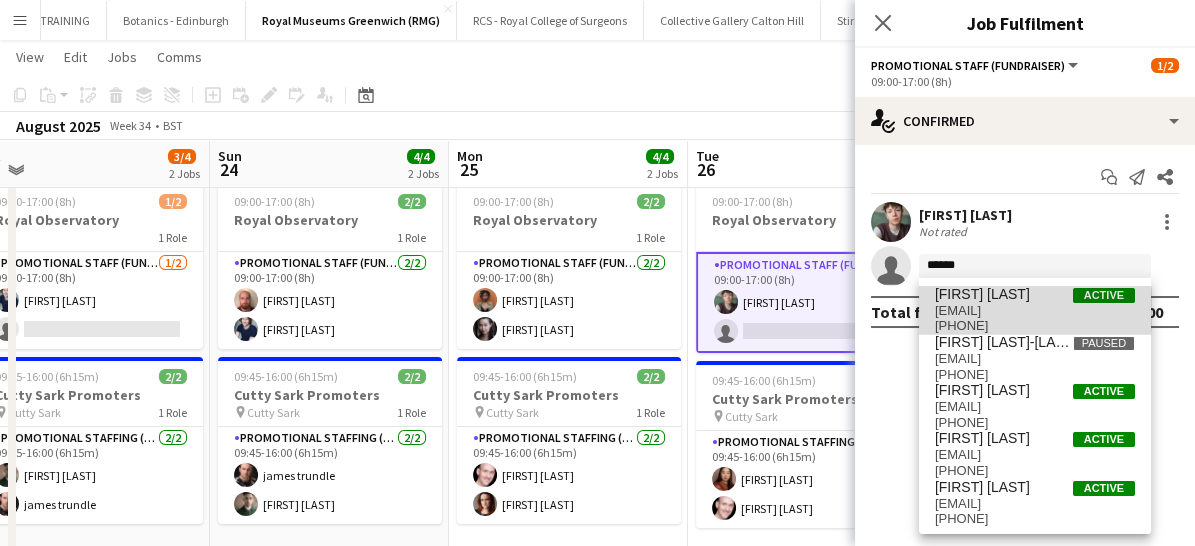 click on "[EMAIL]" at bounding box center (1035, 311) 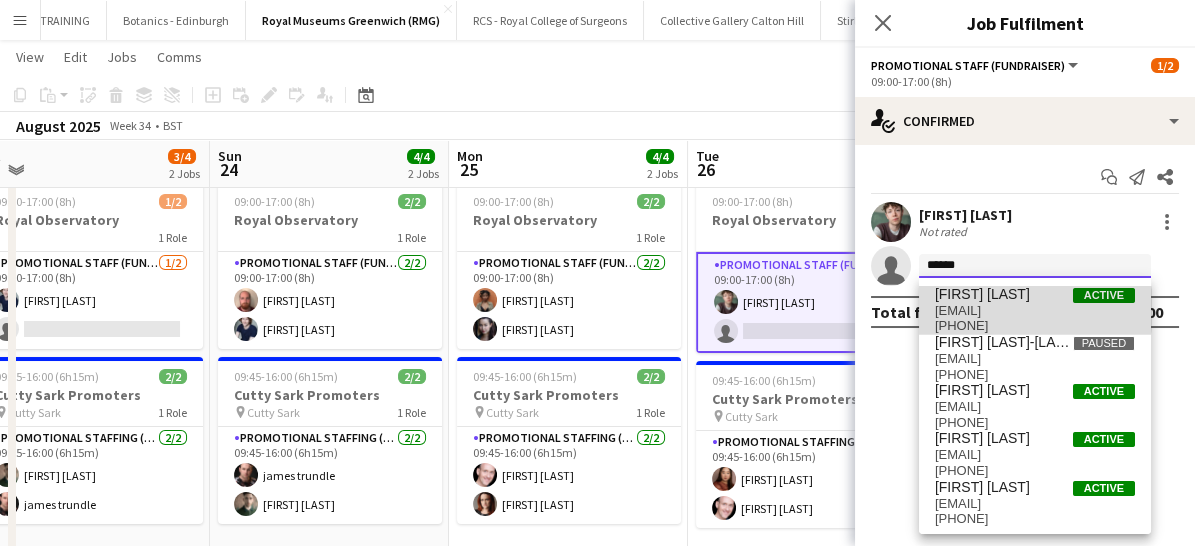 type 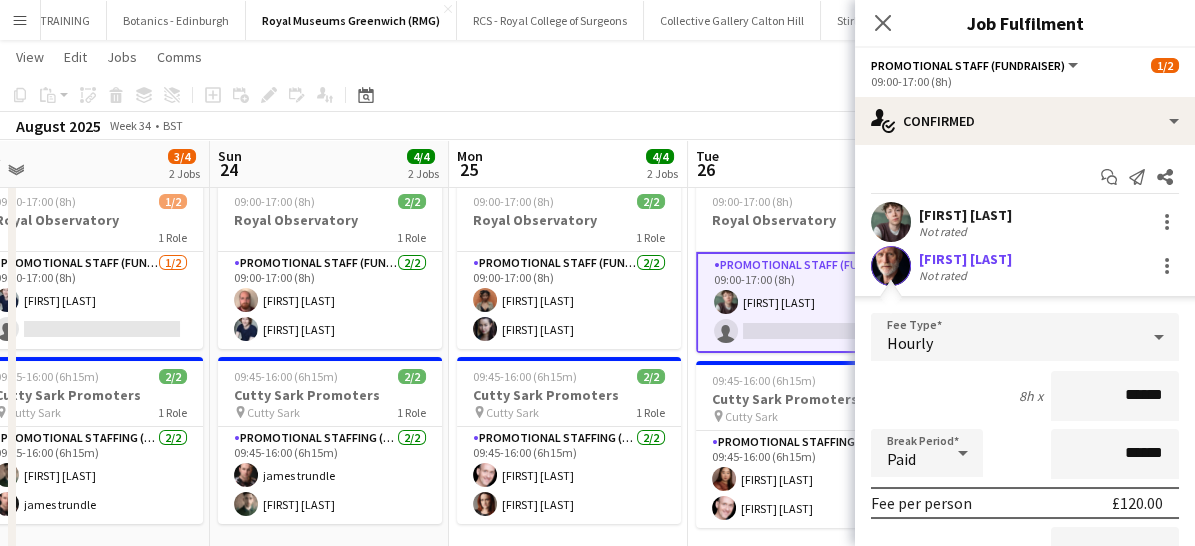scroll, scrollTop: 249, scrollLeft: 0, axis: vertical 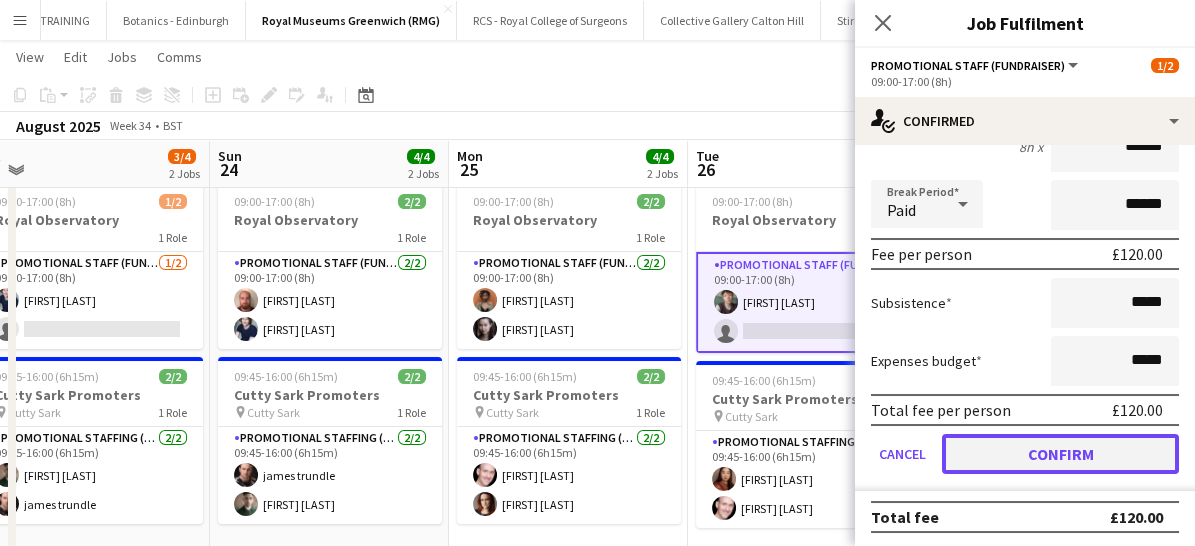 click on "Confirm" at bounding box center (1060, 454) 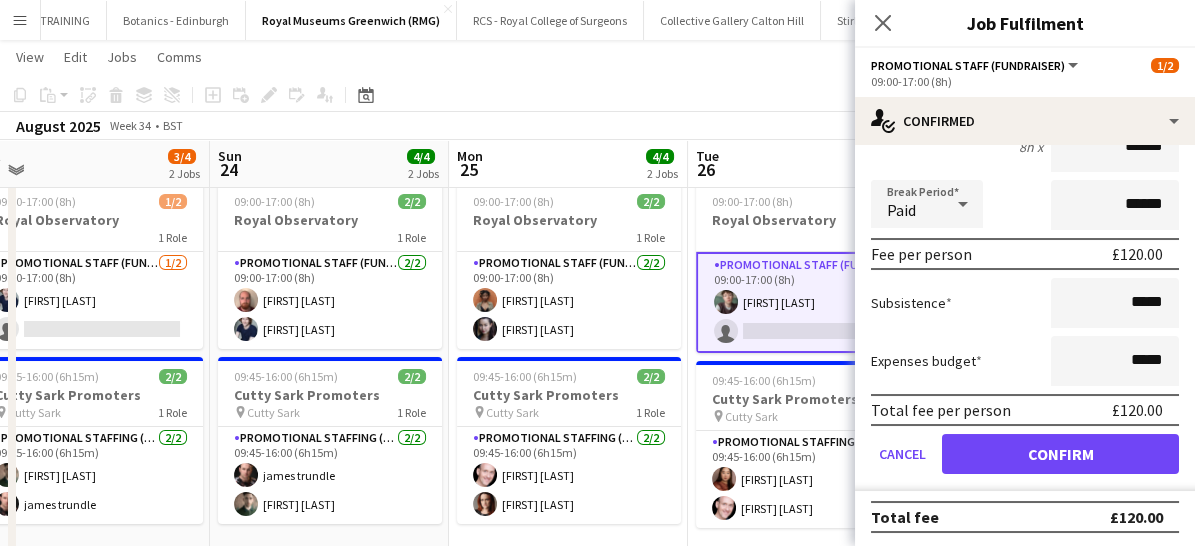 scroll, scrollTop: 0, scrollLeft: 0, axis: both 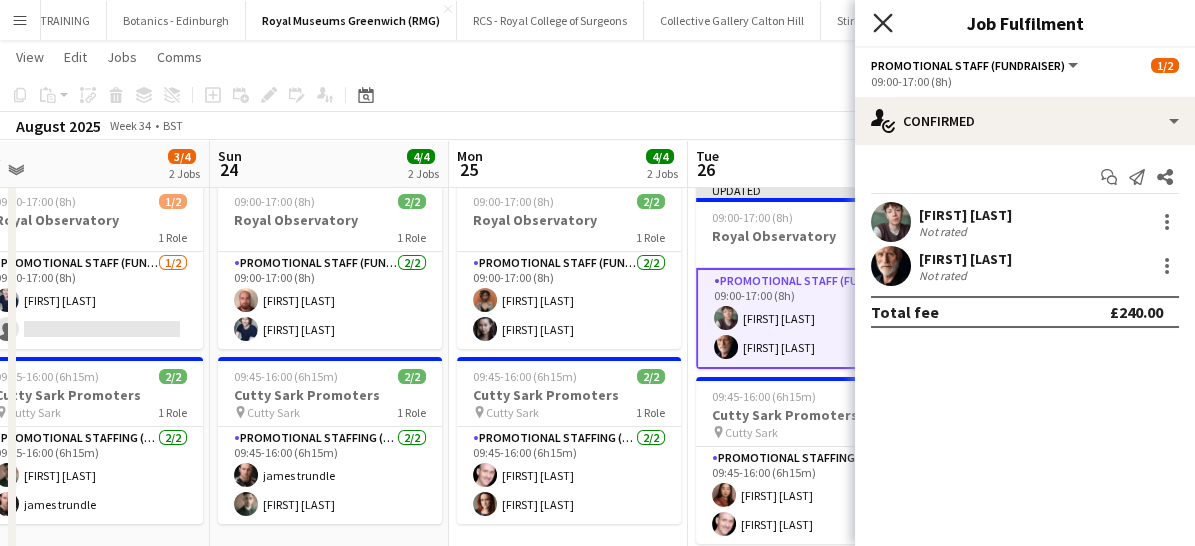 click 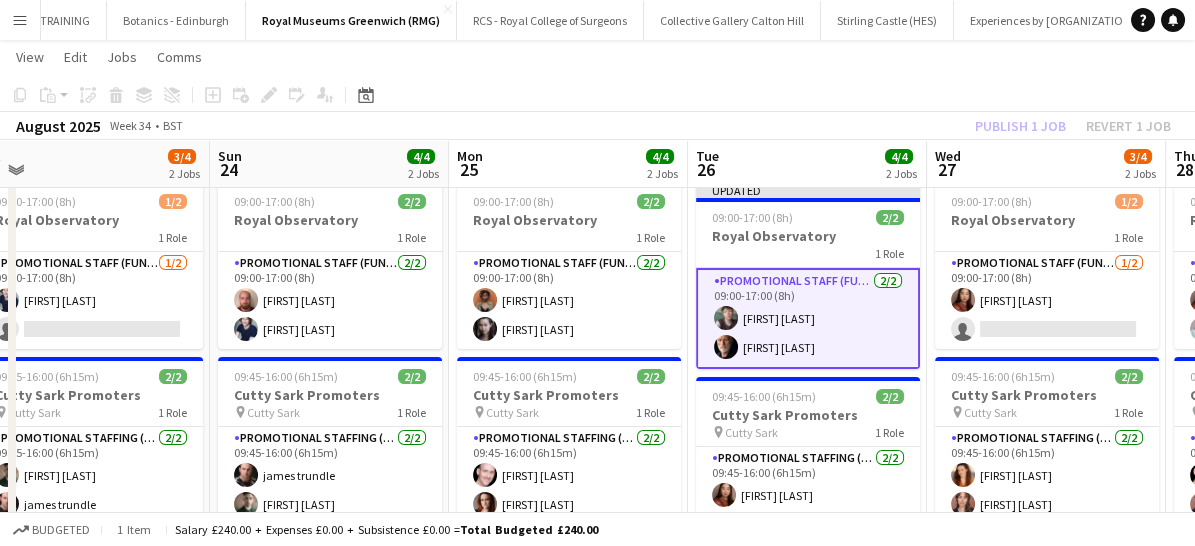 click on "Promotional Staff (Fundraiser)   2/2   09:00-17:00 (8h)
[FIRST] [LAST] [FIRST] [LAST]" at bounding box center [808, 318] 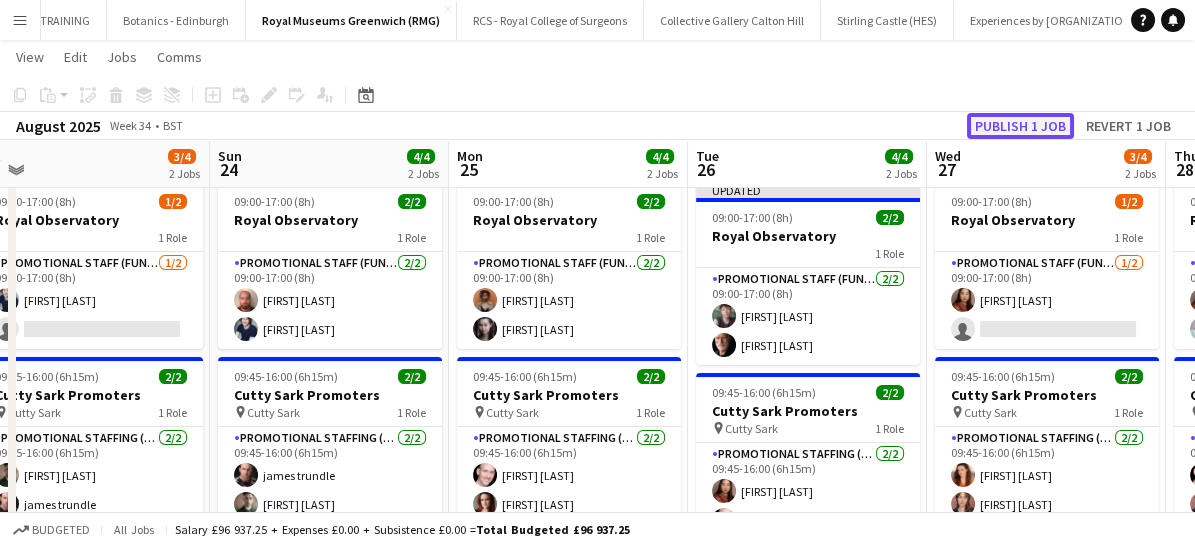 click on "Publish 1 job" 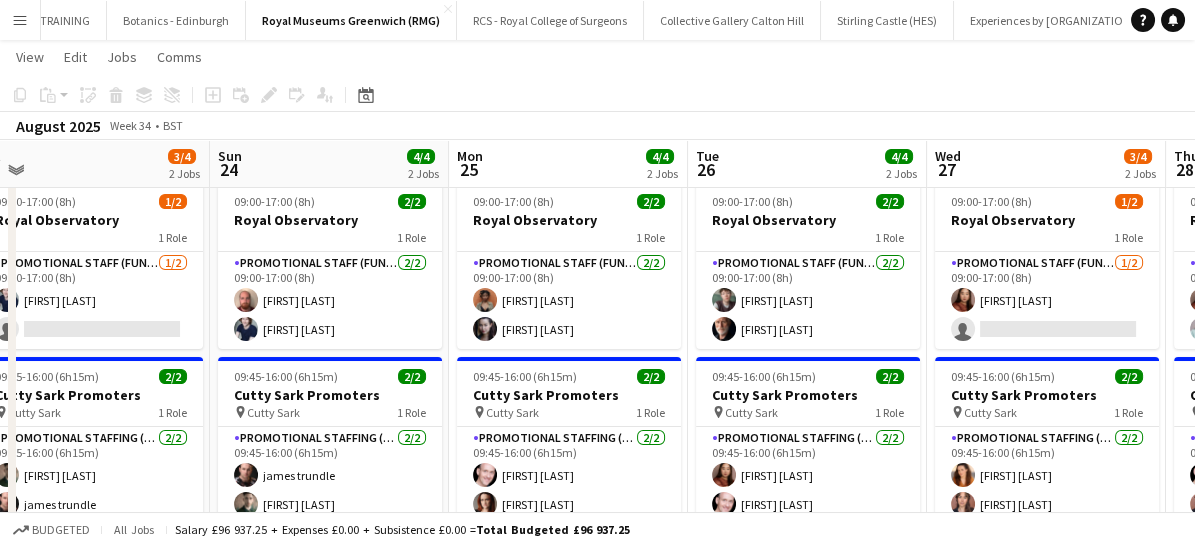 click on "Menu" at bounding box center (20, 20) 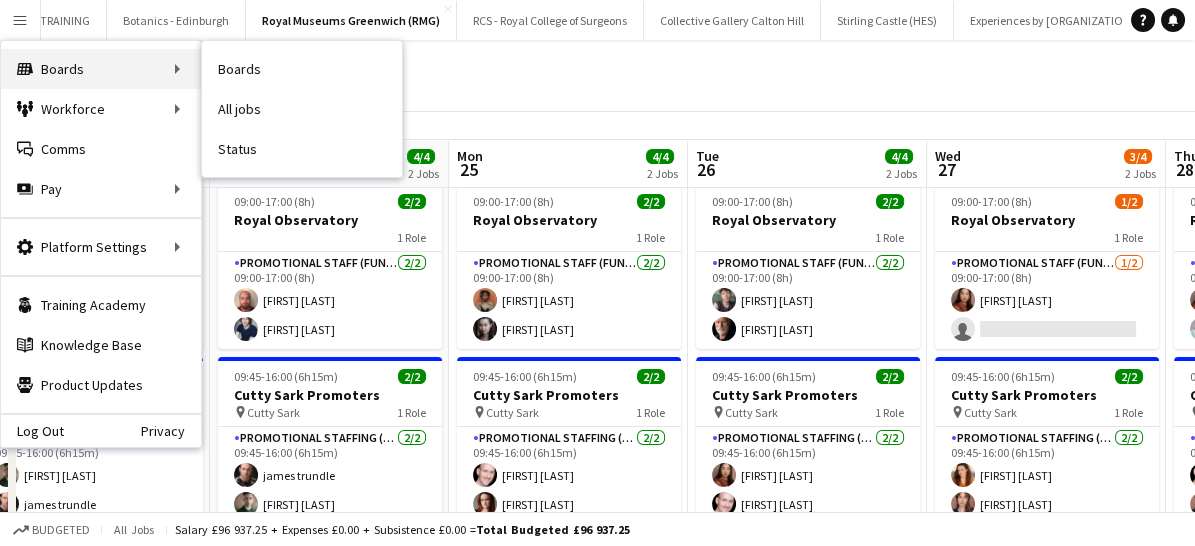 click on "Boards
Boards" at bounding box center [101, 69] 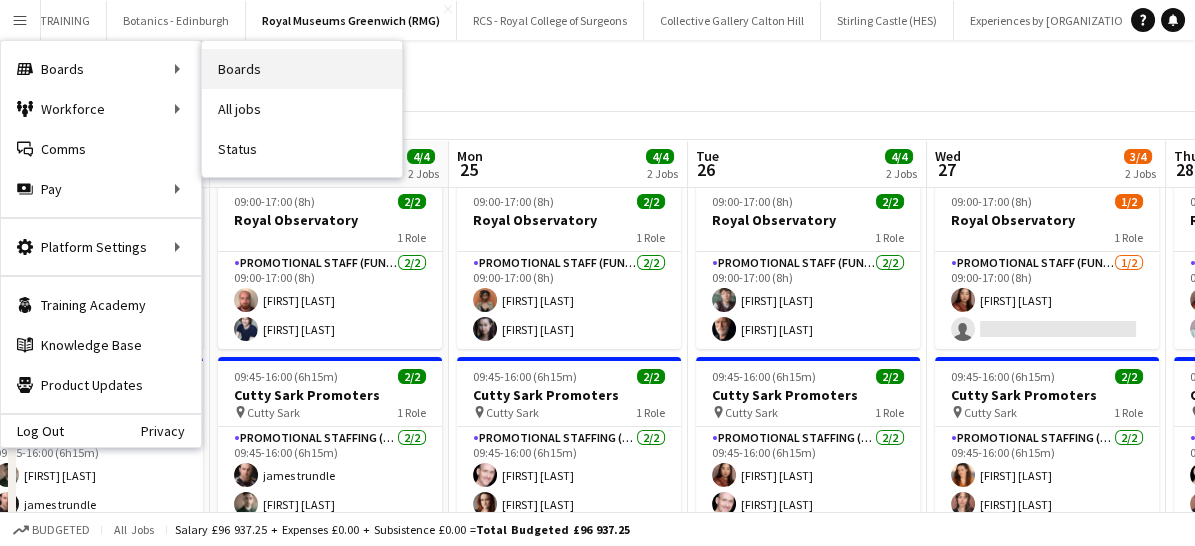 click on "Boards" at bounding box center [302, 69] 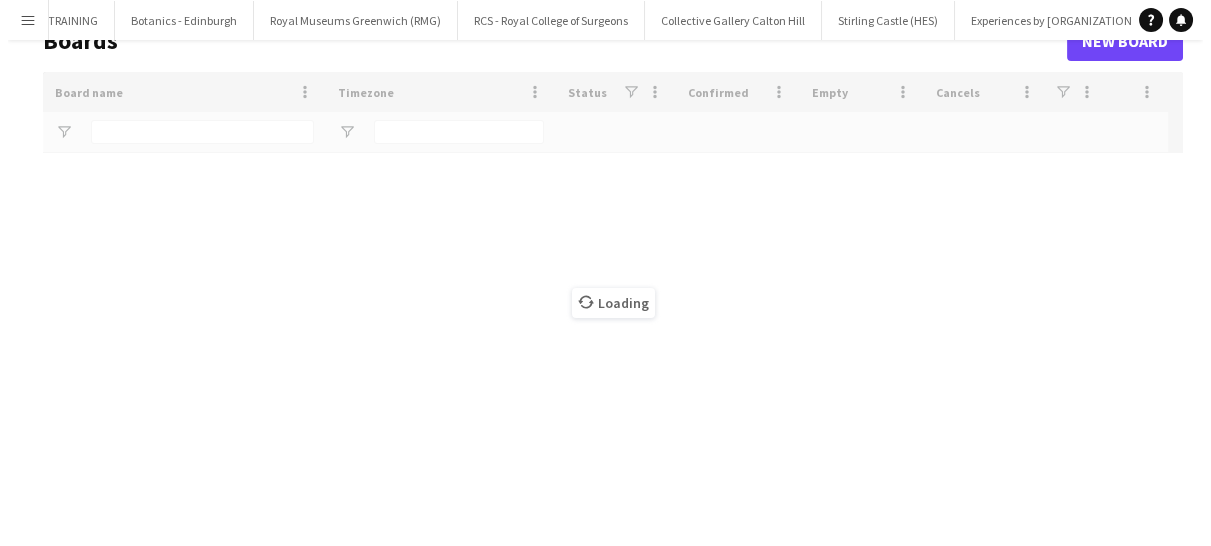 scroll, scrollTop: 0, scrollLeft: 0, axis: both 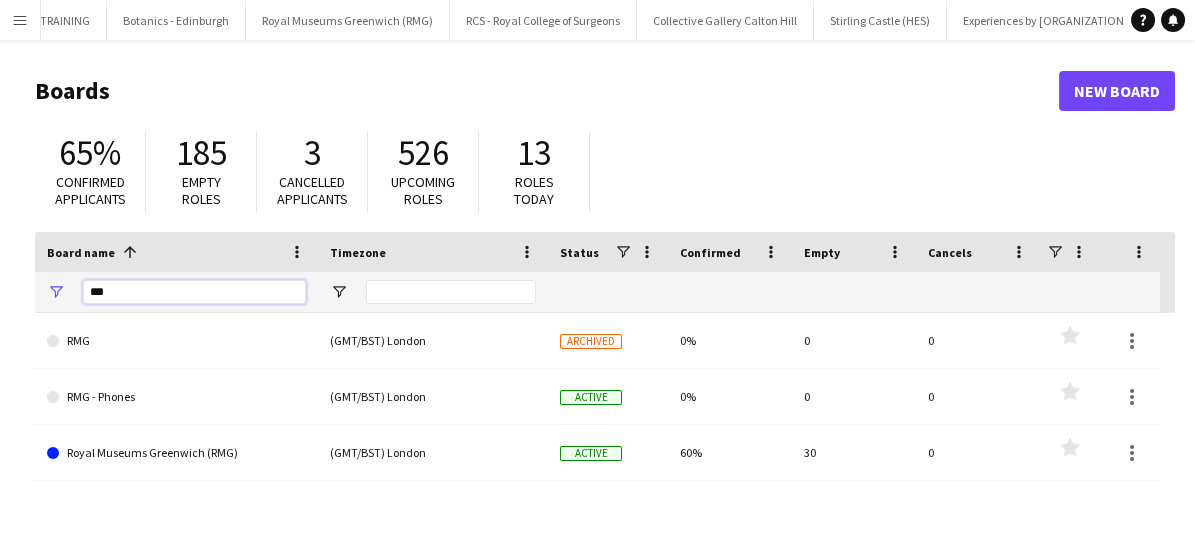 click on "***" at bounding box center [194, 292] 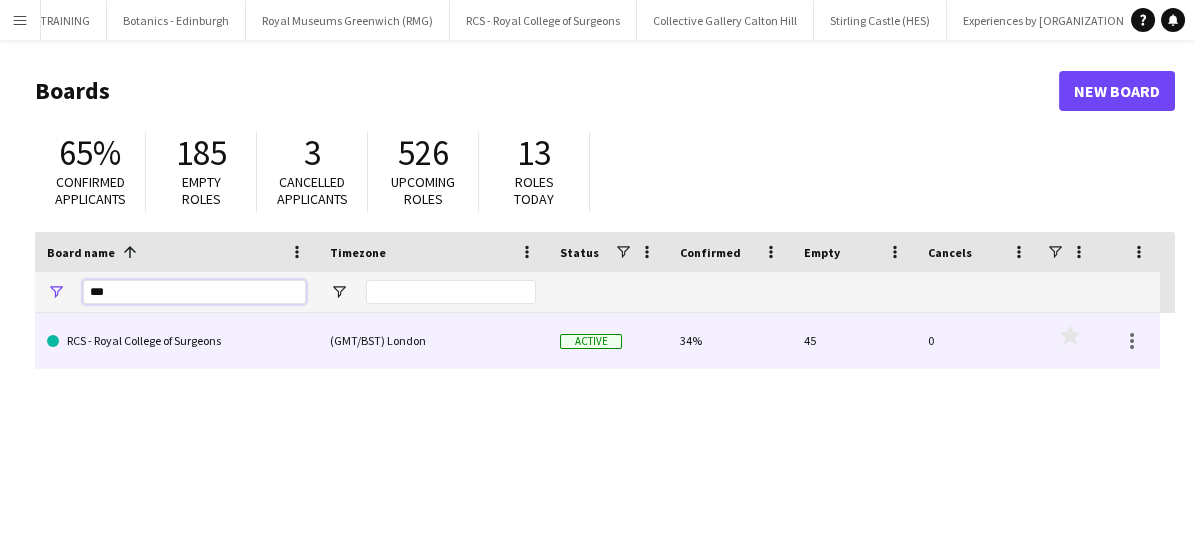 type on "***" 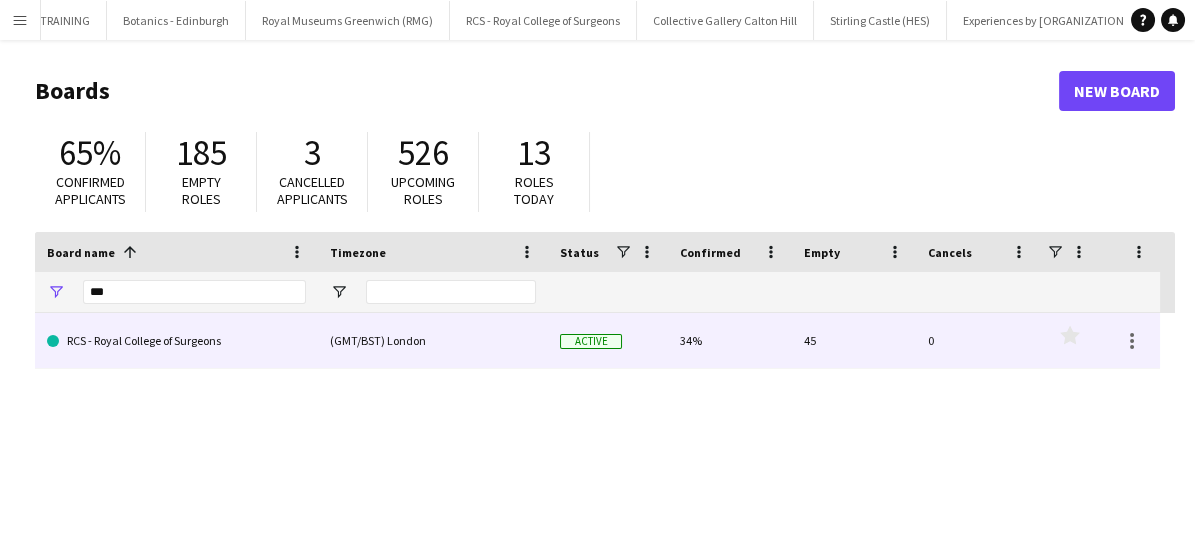 click on "RCS - Royal College of Surgeons" 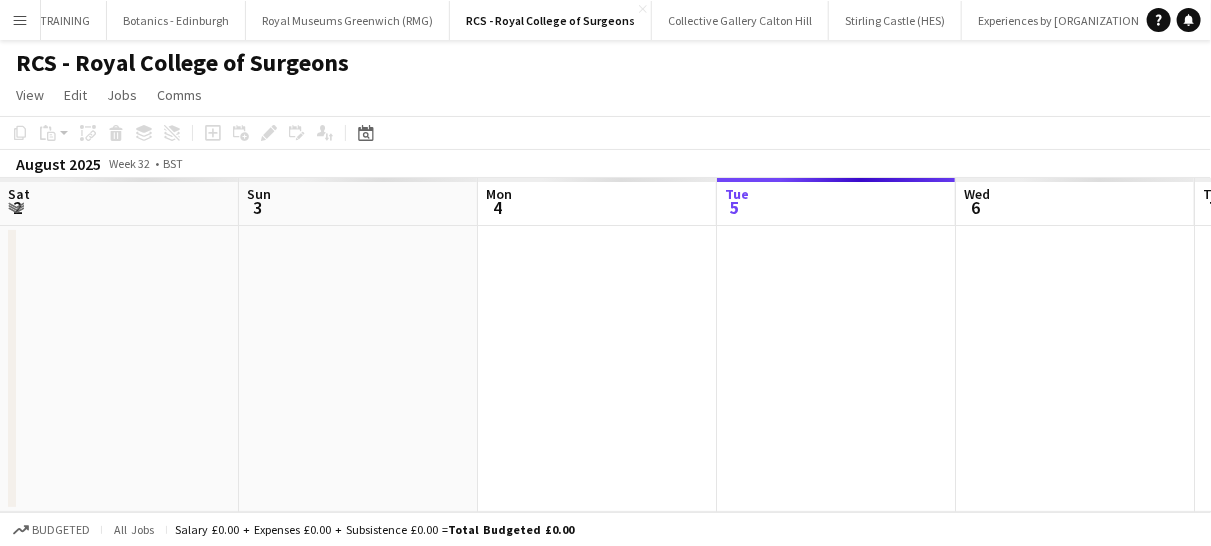 scroll, scrollTop: 0, scrollLeft: 478, axis: horizontal 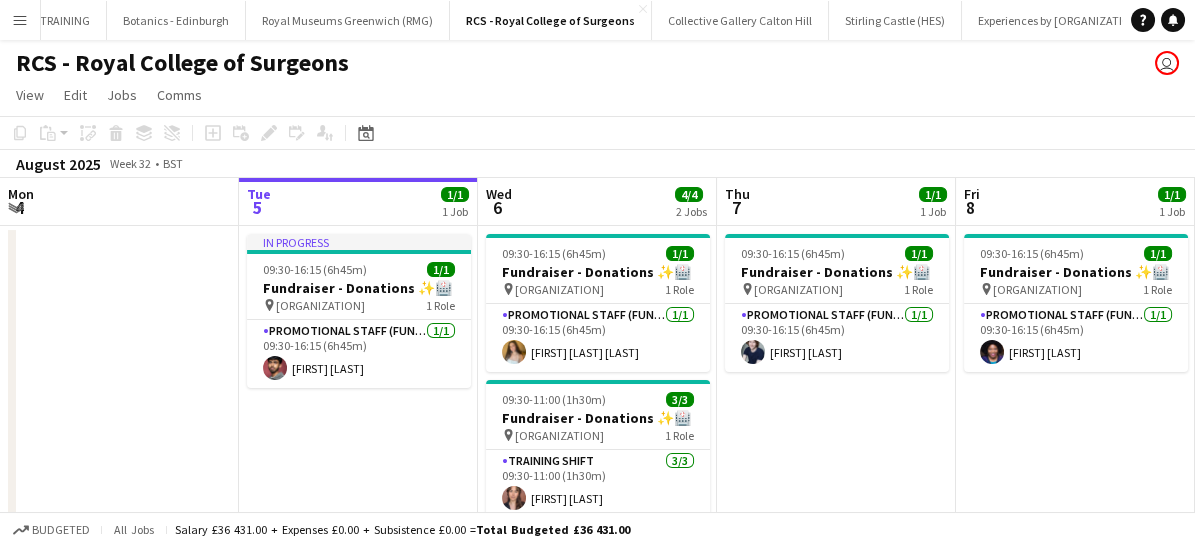 click on "Menu" at bounding box center [20, 20] 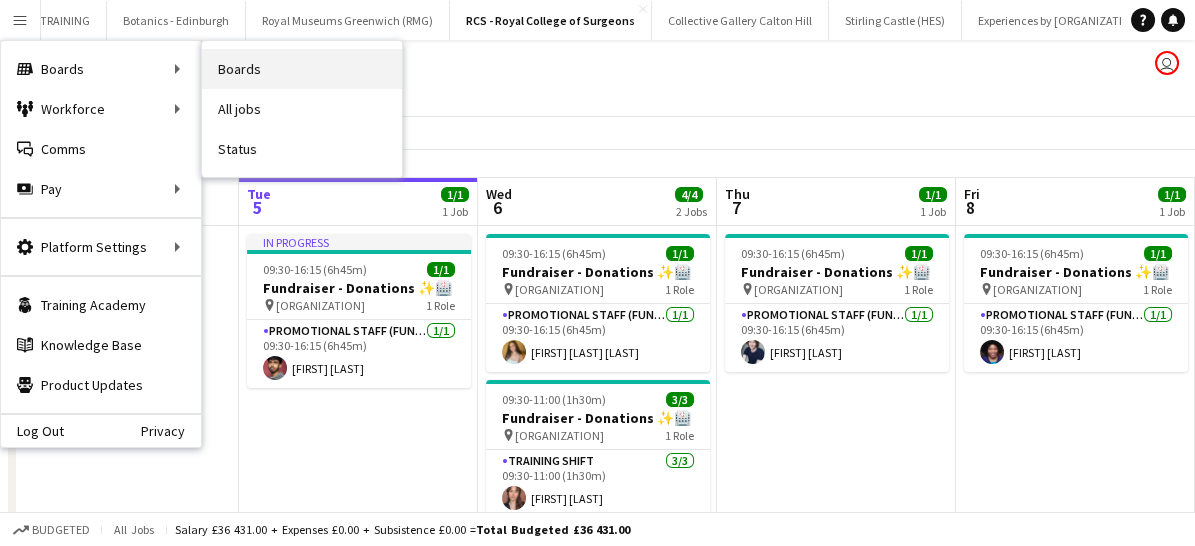click on "Boards" at bounding box center (302, 69) 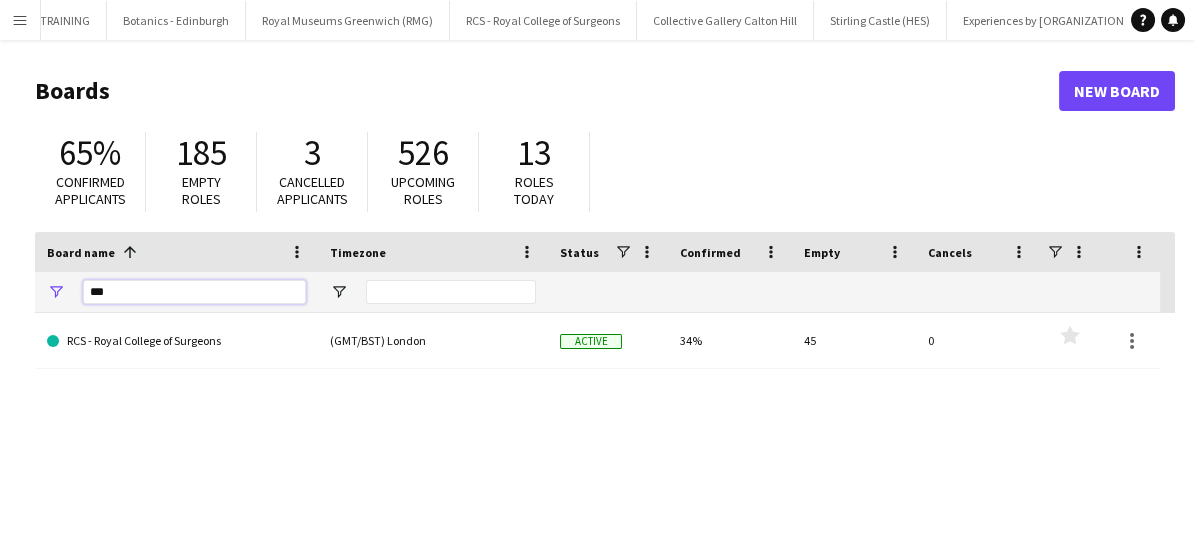 drag, startPoint x: 180, startPoint y: 296, endPoint x: 59, endPoint y: 287, distance: 121.33425 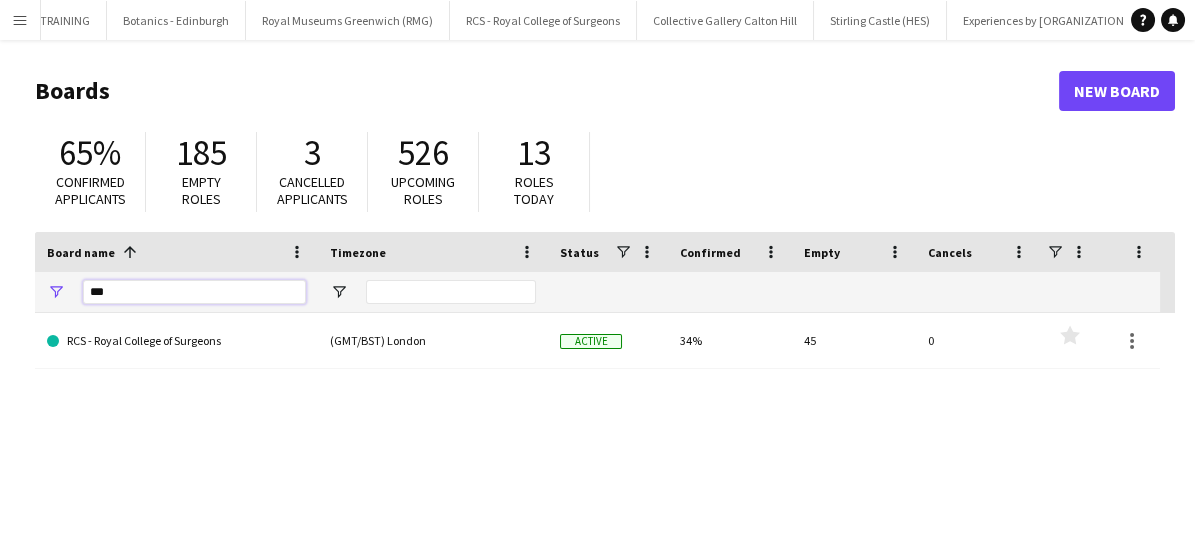 click on "***" 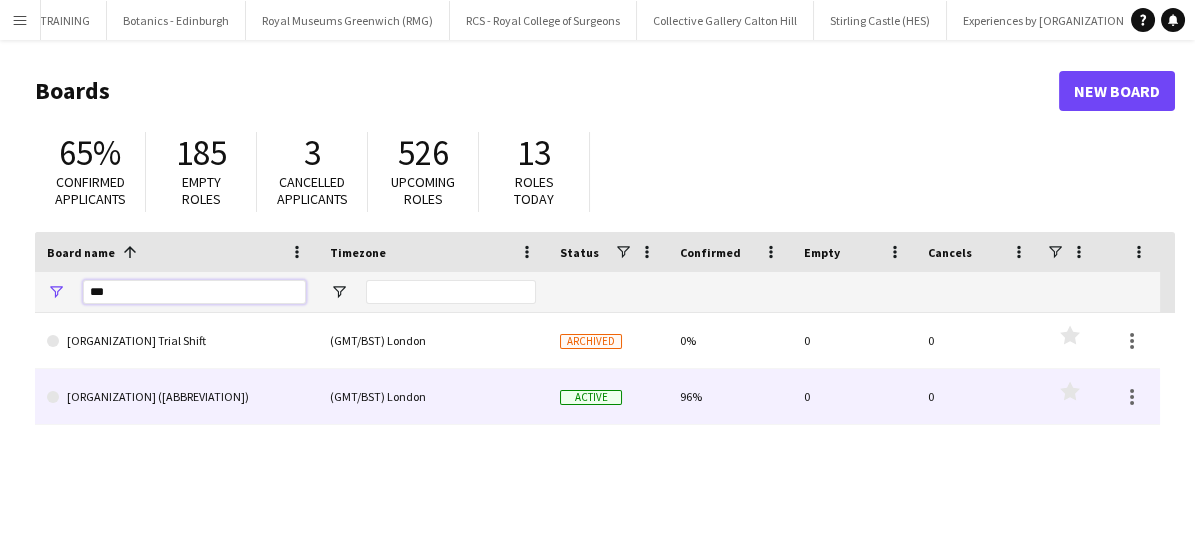 type on "***" 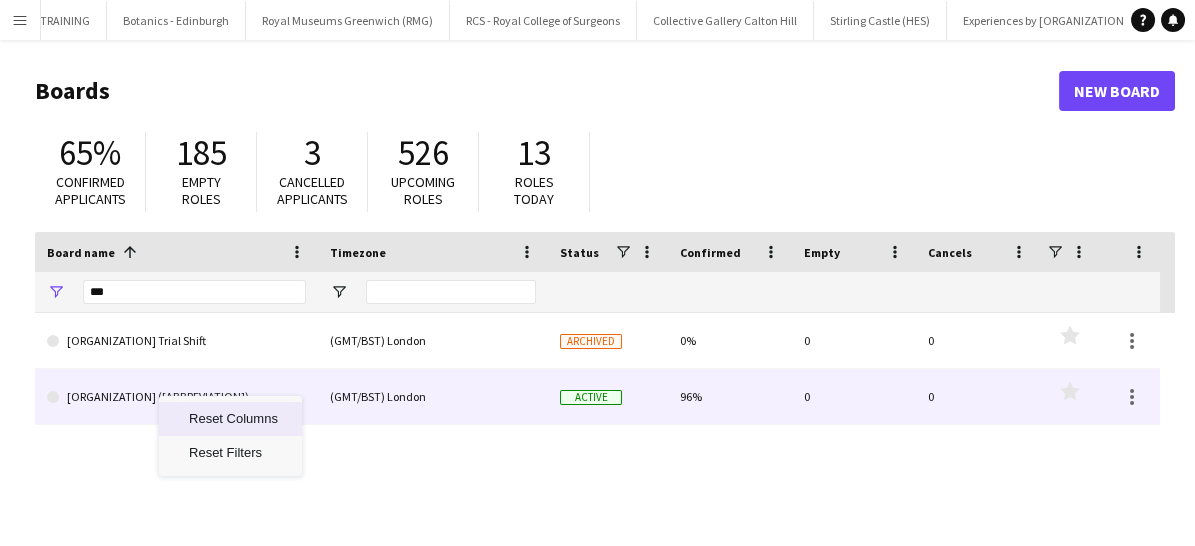click on "[ORGANIZATION] ([ABBREVIATION])" 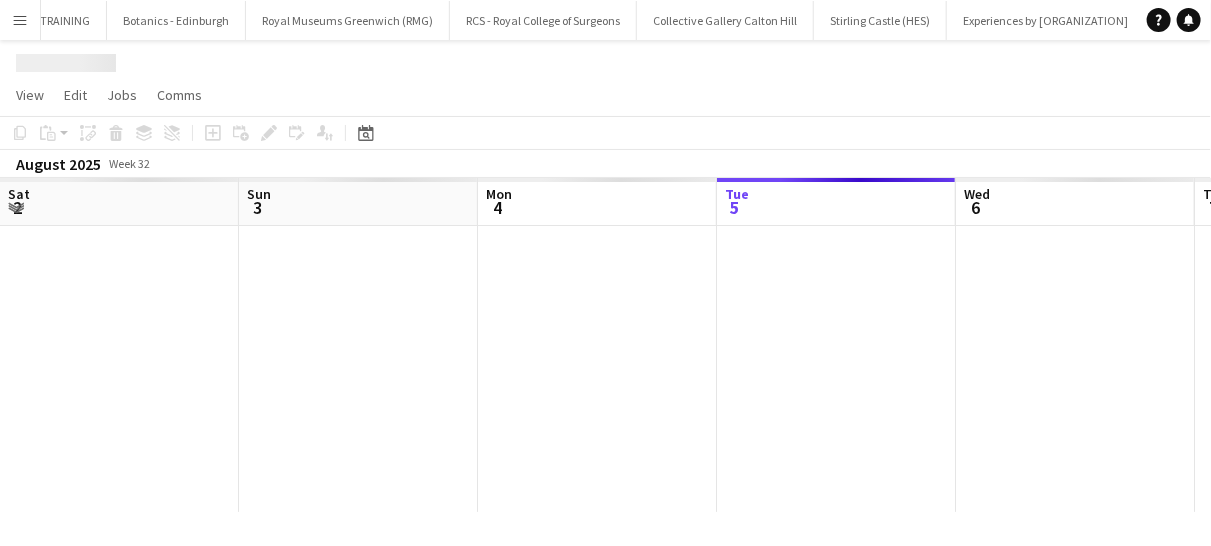 scroll, scrollTop: 0, scrollLeft: 478, axis: horizontal 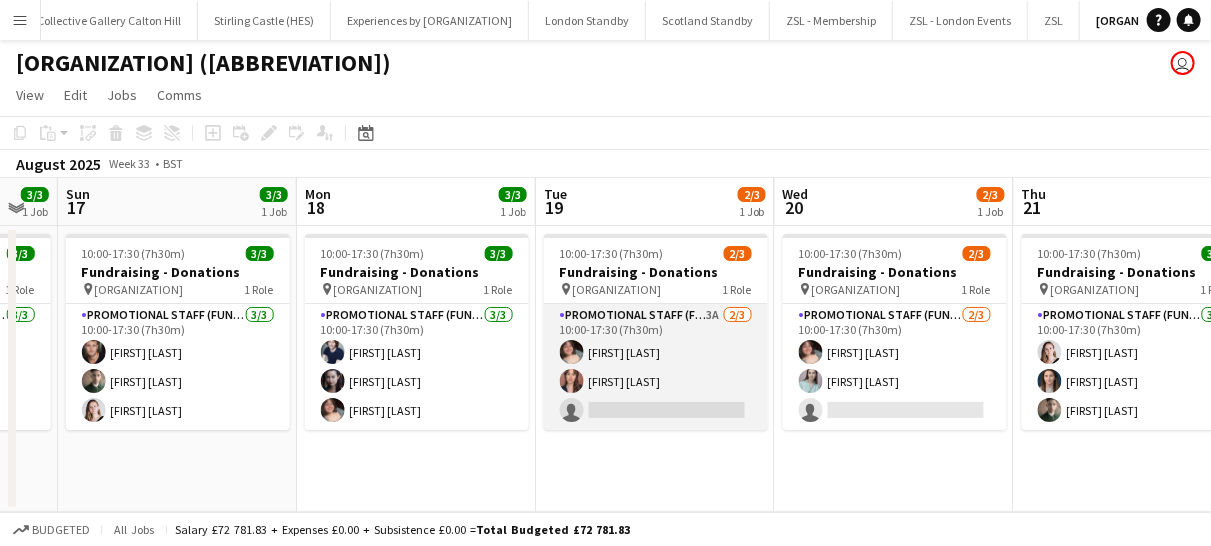 drag, startPoint x: 728, startPoint y: 367, endPoint x: 683, endPoint y: 373, distance: 45.39824 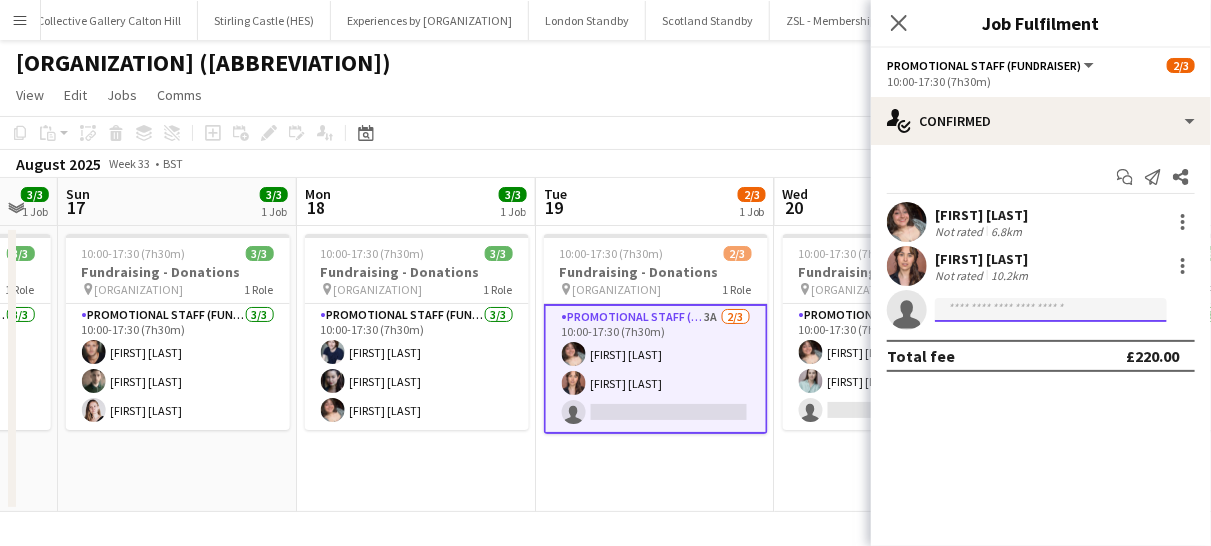 click 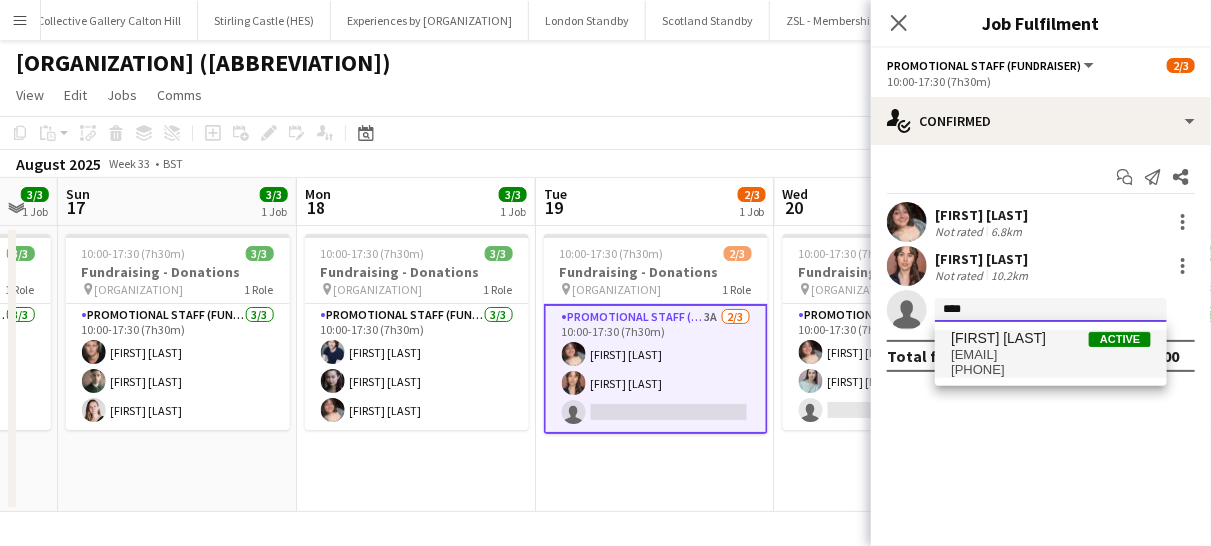 type on "****" 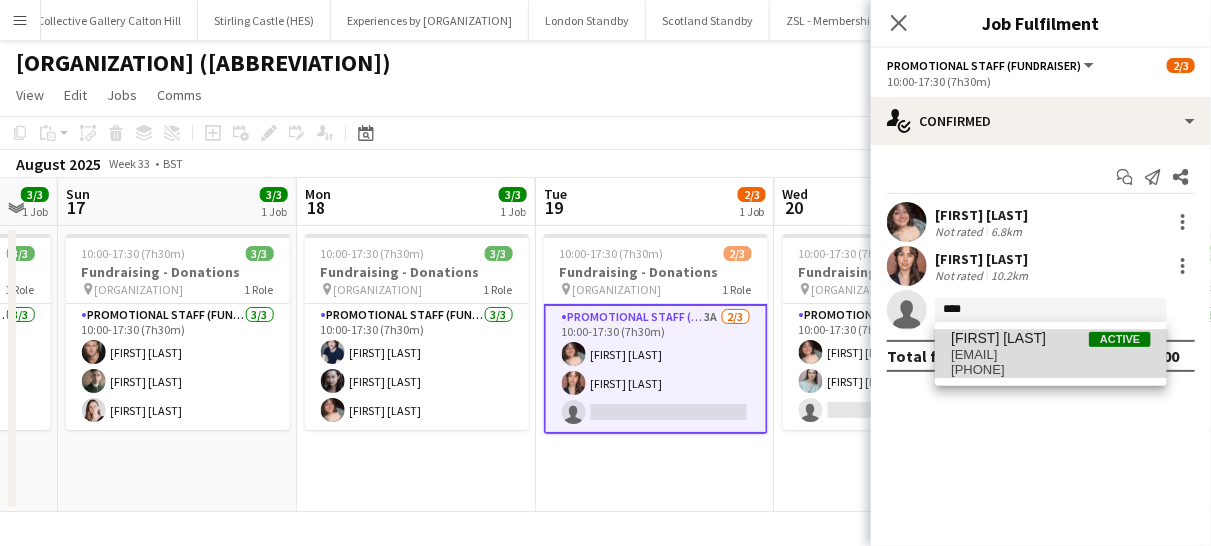 click on "[EMAIL]" at bounding box center (1051, 355) 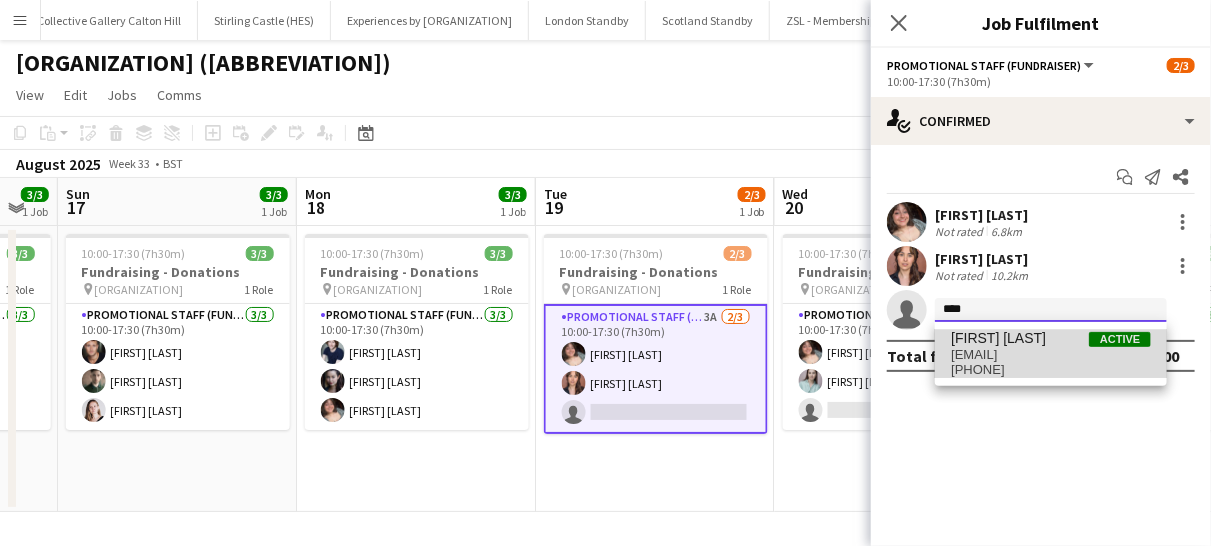 type 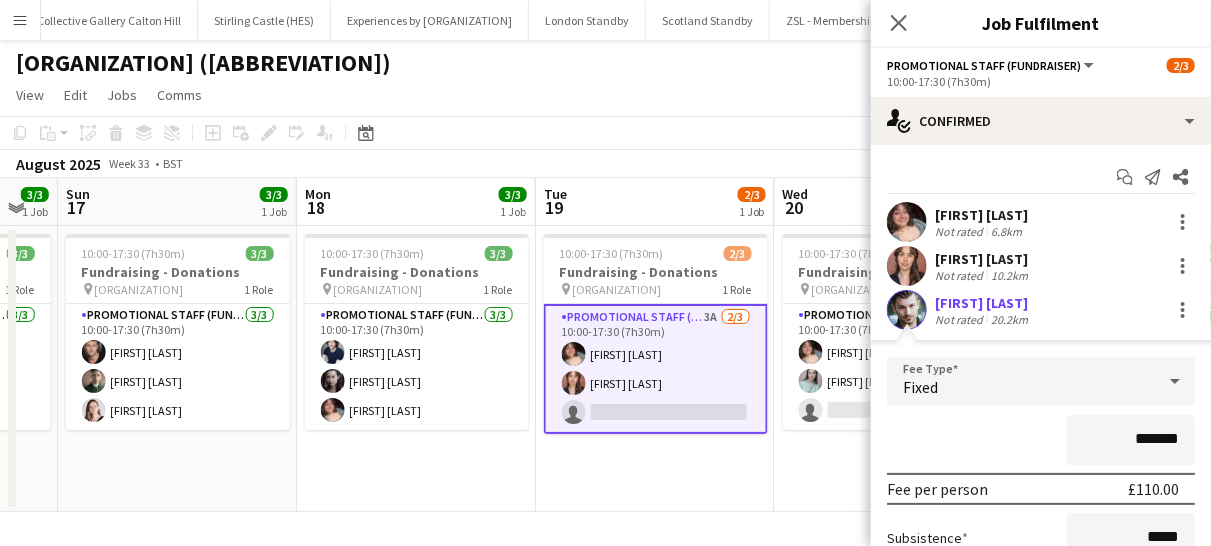 scroll, scrollTop: 235, scrollLeft: 0, axis: vertical 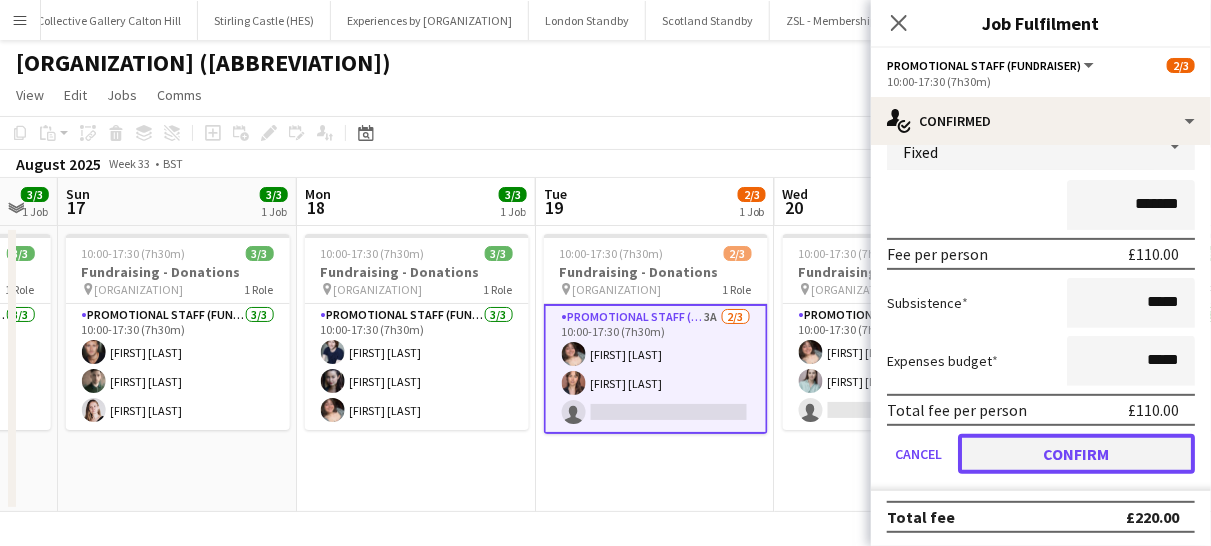 click on "Confirm" at bounding box center [1076, 454] 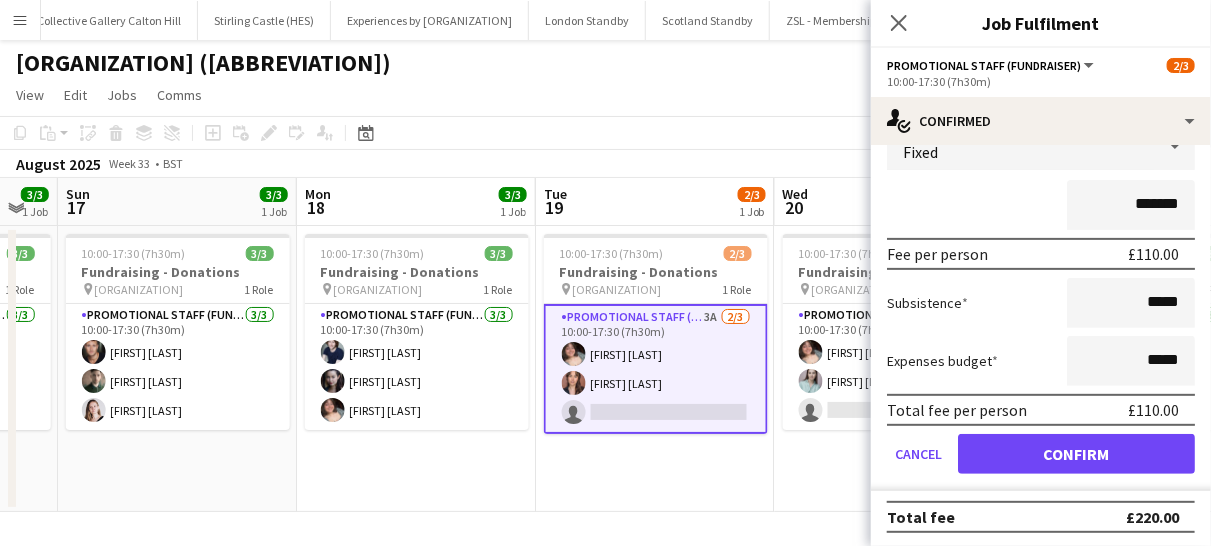 scroll, scrollTop: 0, scrollLeft: 0, axis: both 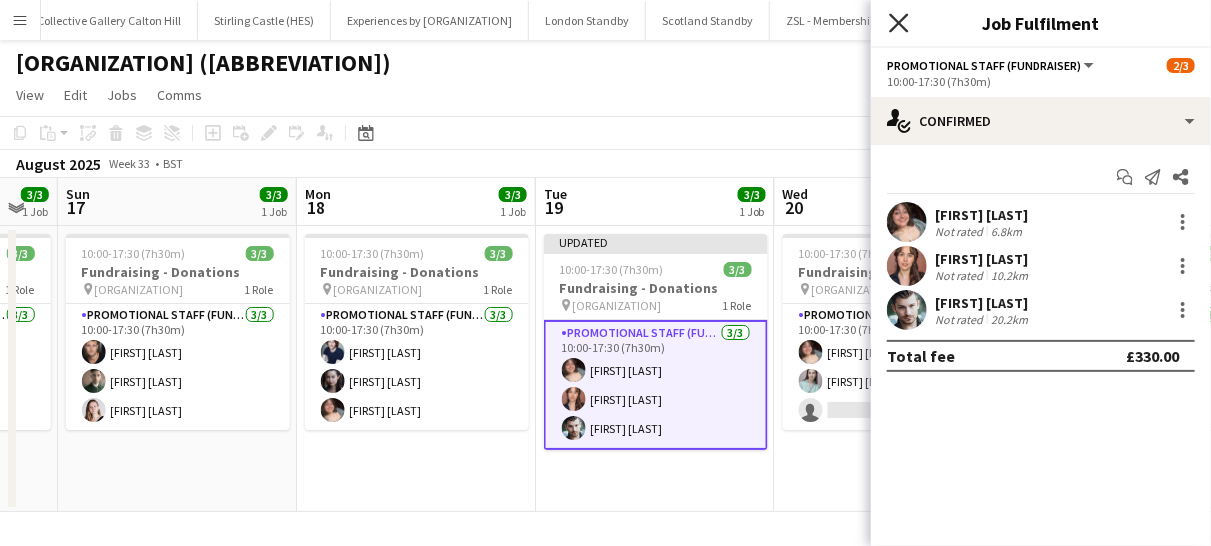click 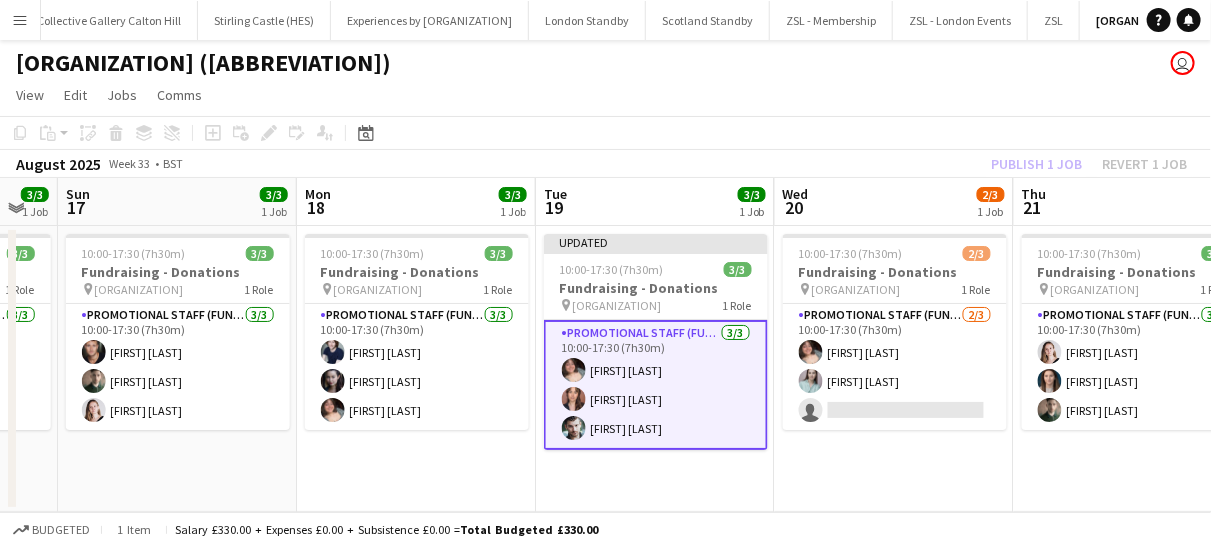 click on "Promotional Staff (Fundraiser)   3/3   10:00-17:30 (7h30m)
[FIRST] [LAST] [FIRST] [LAST] [FIRST] [LAST]" at bounding box center (656, 385) 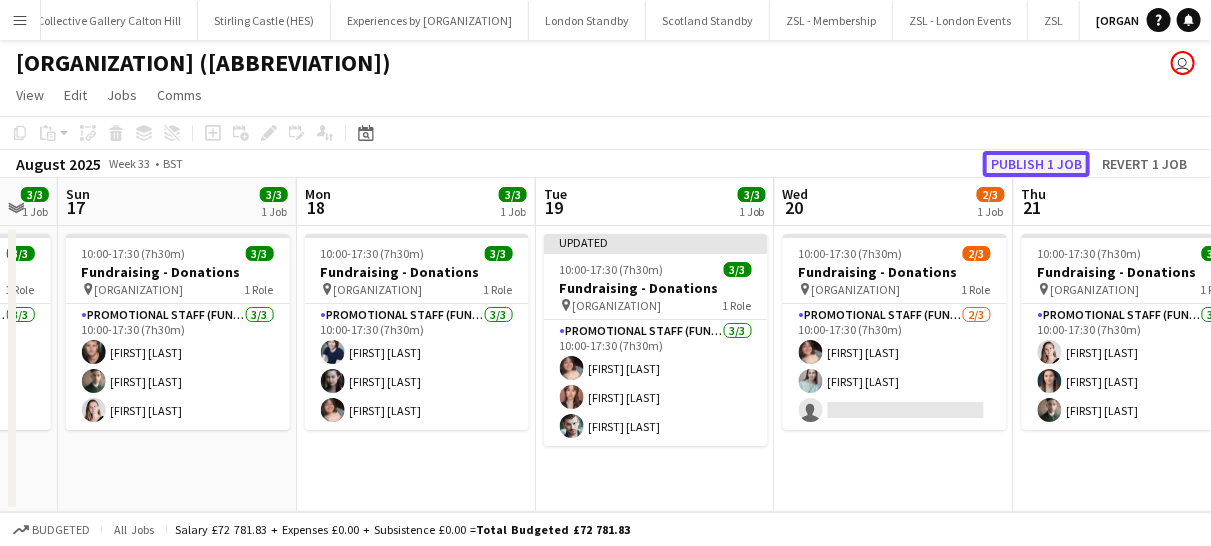 click on "Publish 1 job" 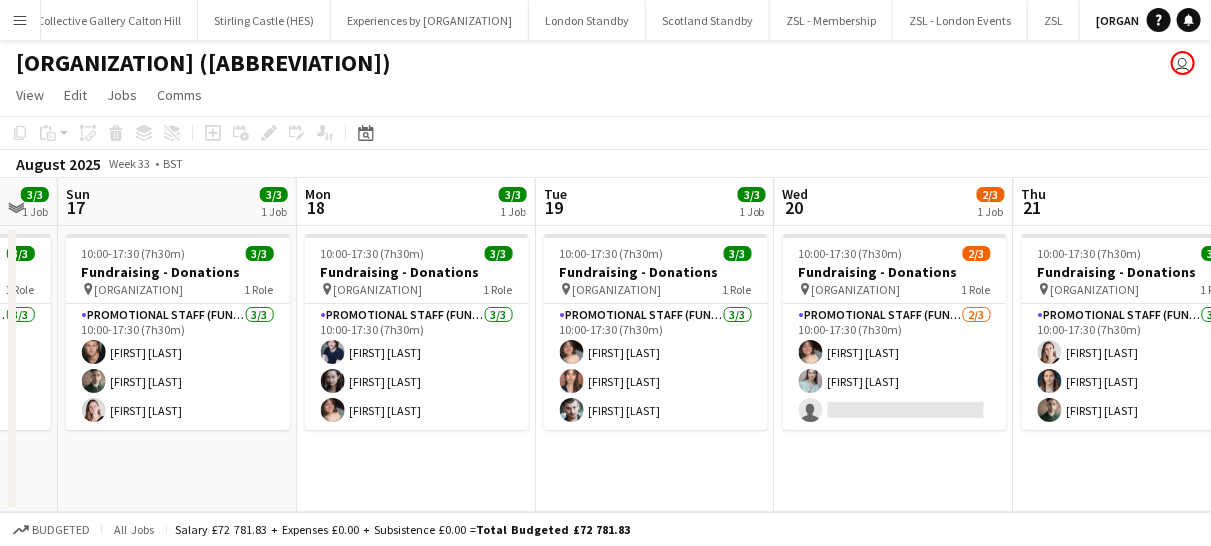 click on "Menu" at bounding box center [20, 20] 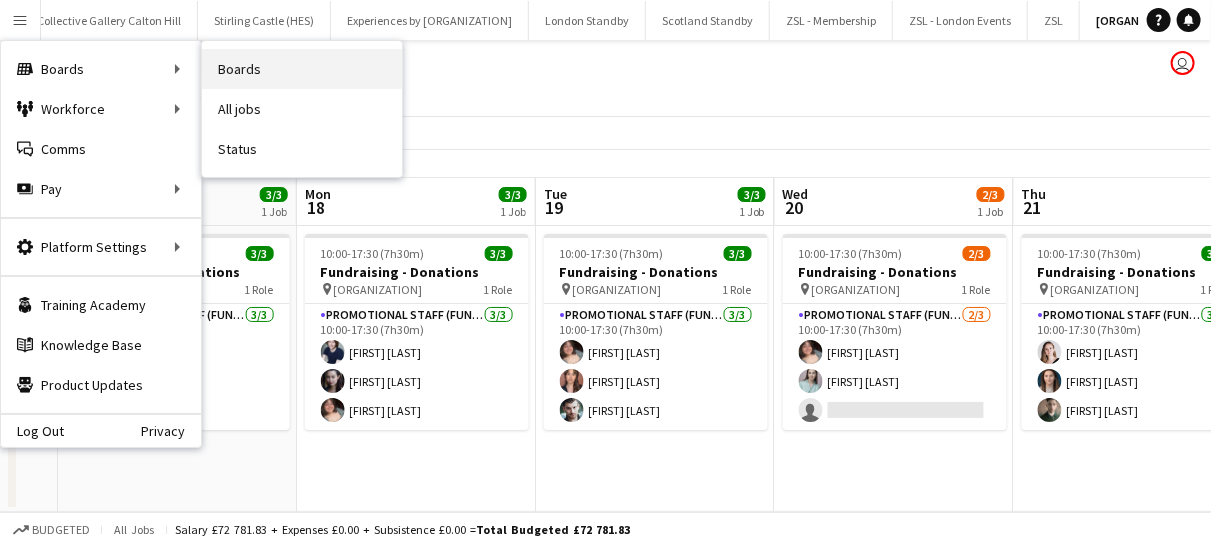 click on "Boards" at bounding box center [302, 69] 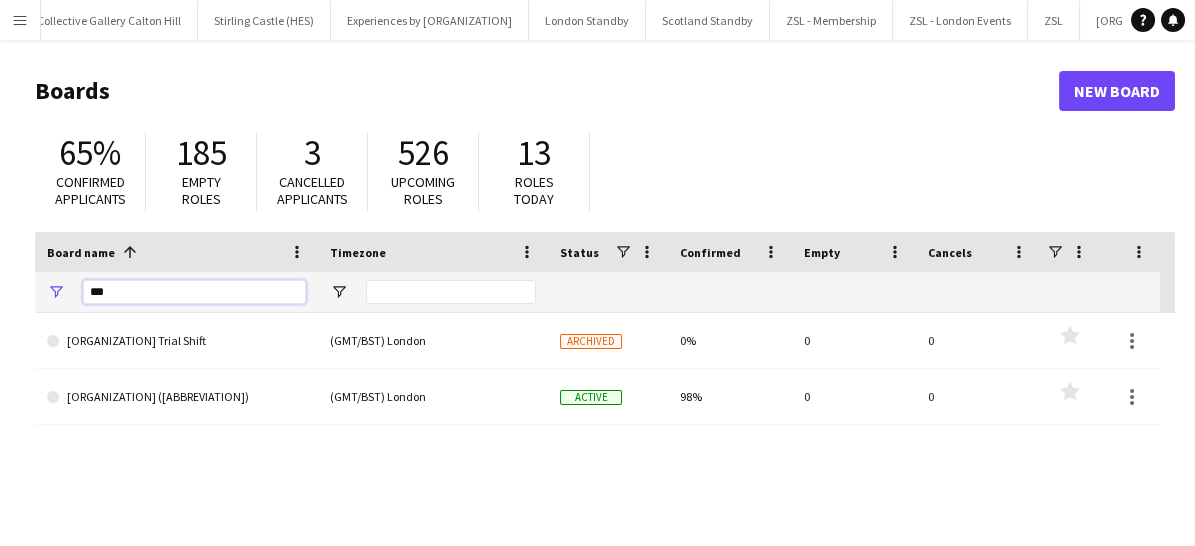 drag, startPoint x: 162, startPoint y: 280, endPoint x: 85, endPoint y: 301, distance: 79.81228 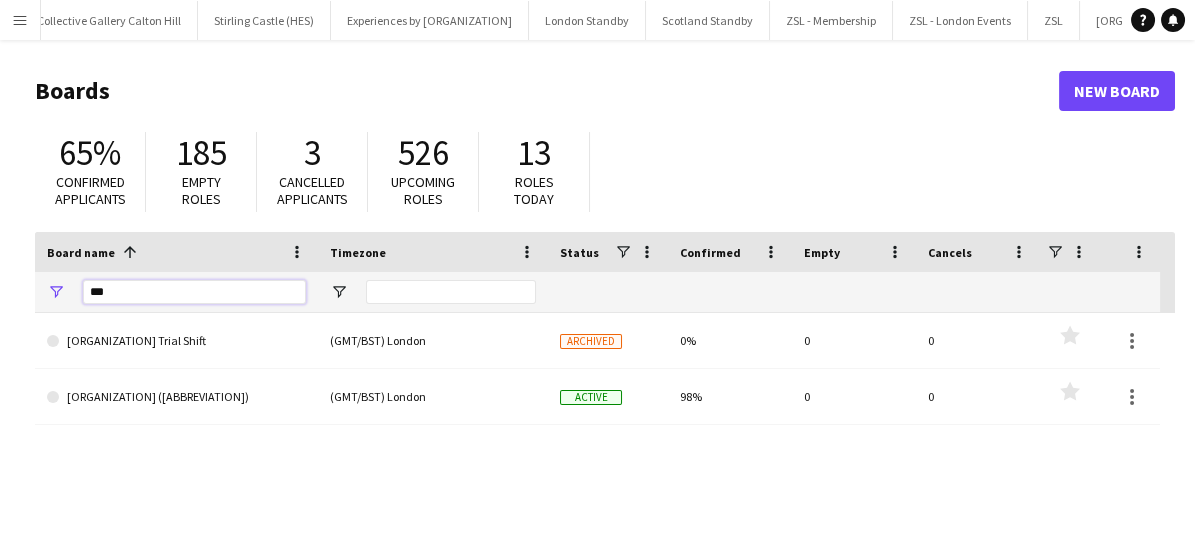 click on "***" at bounding box center (194, 292) 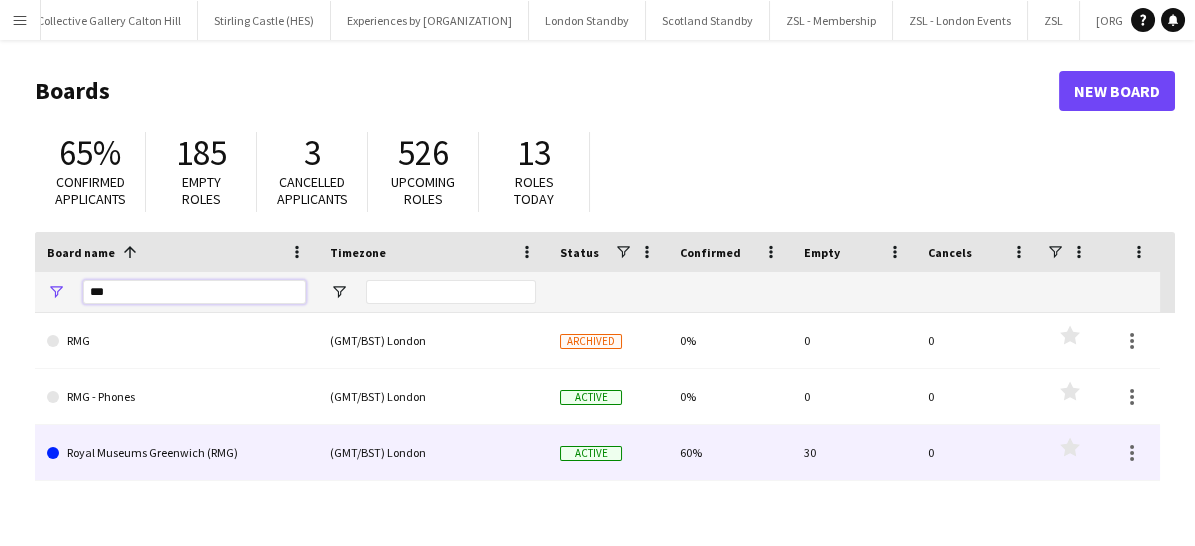 type on "***" 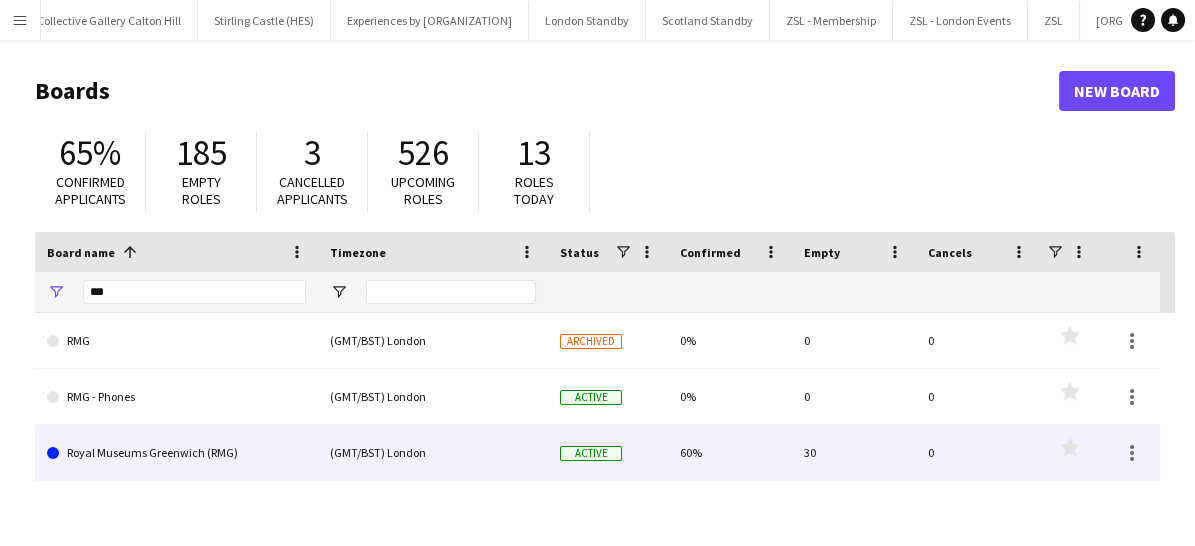 click on "Royal Museums Greenwich (RMG)" 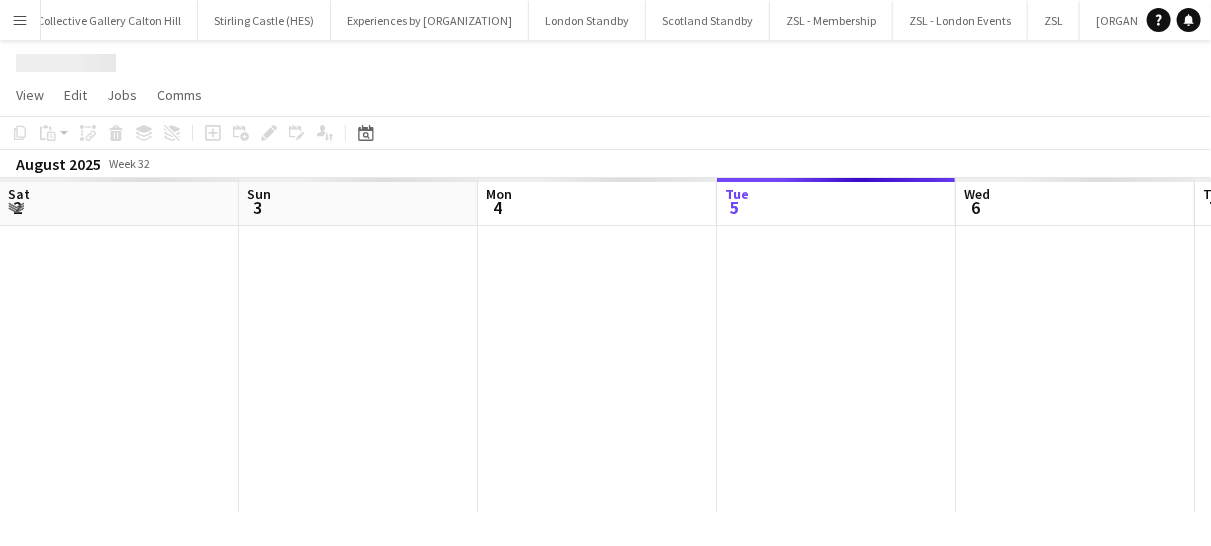 scroll, scrollTop: 0, scrollLeft: 478, axis: horizontal 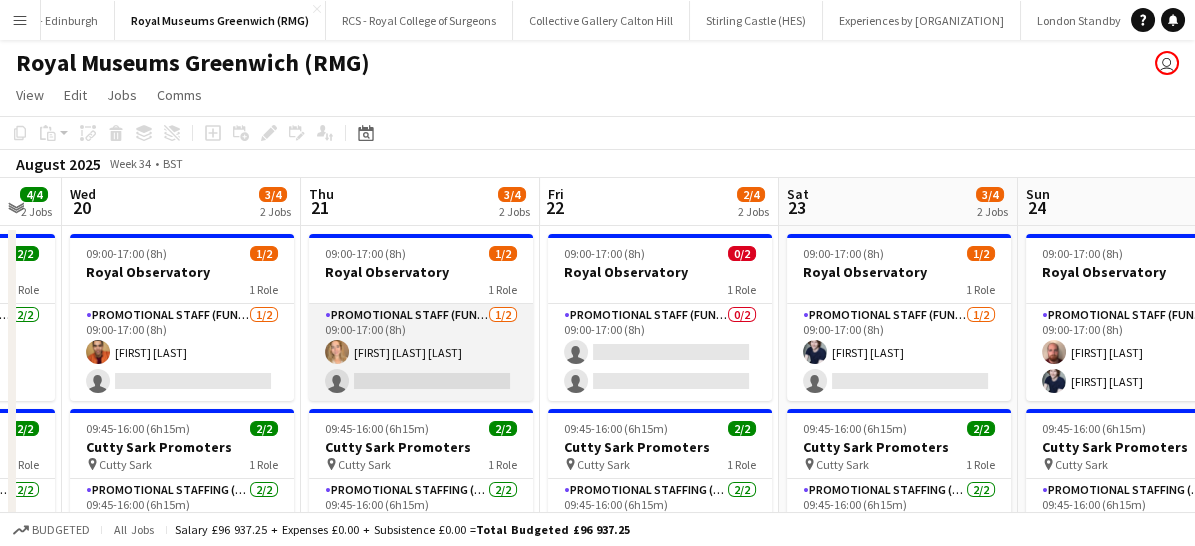 drag, startPoint x: 446, startPoint y: 374, endPoint x: 398, endPoint y: 359, distance: 50.289165 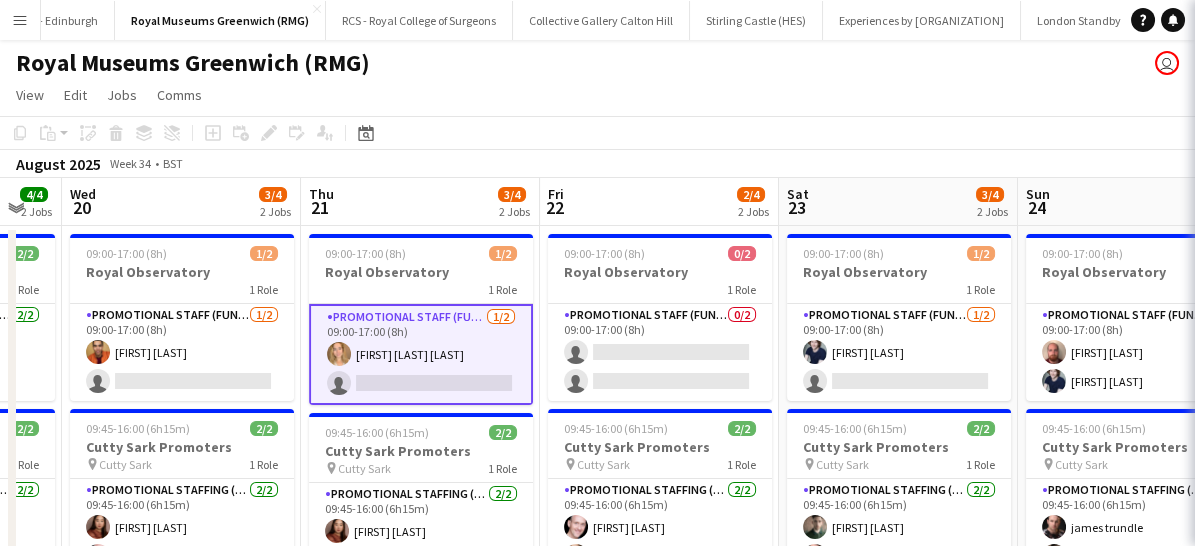 scroll, scrollTop: 0, scrollLeft: 653, axis: horizontal 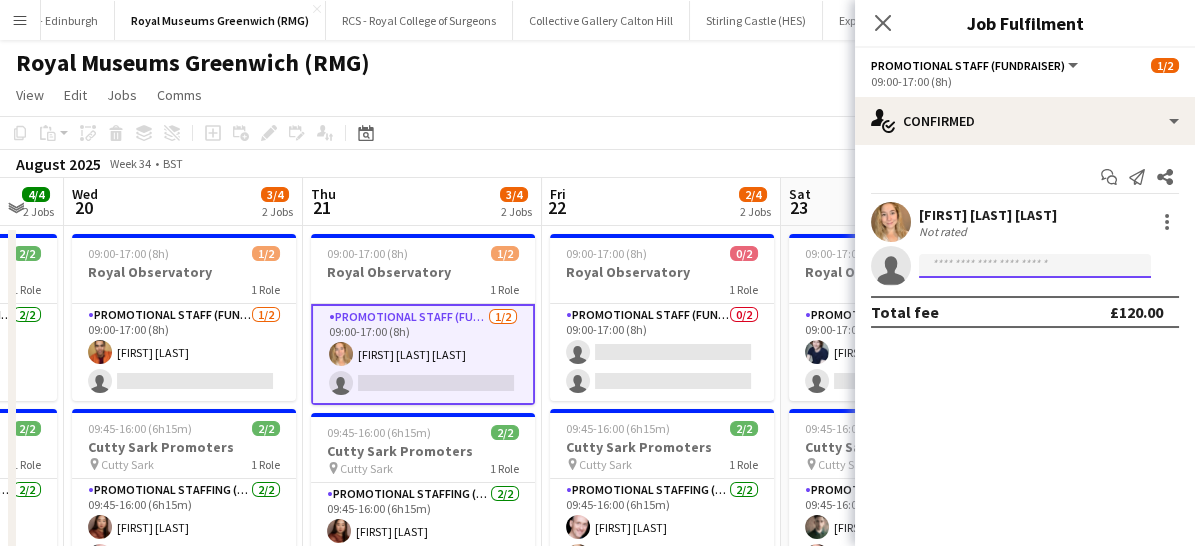 click 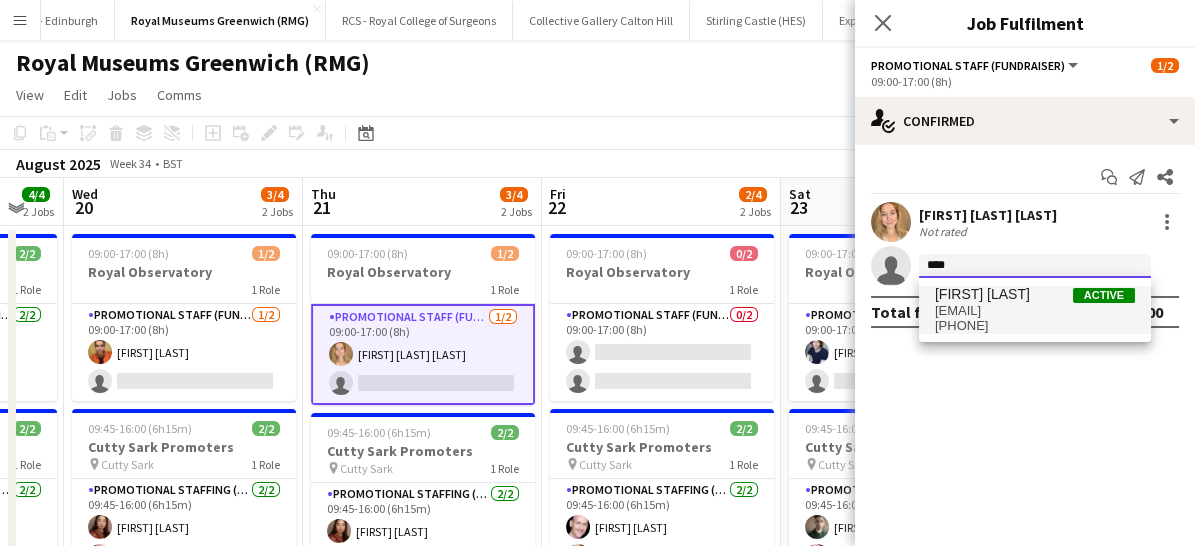 type on "****" 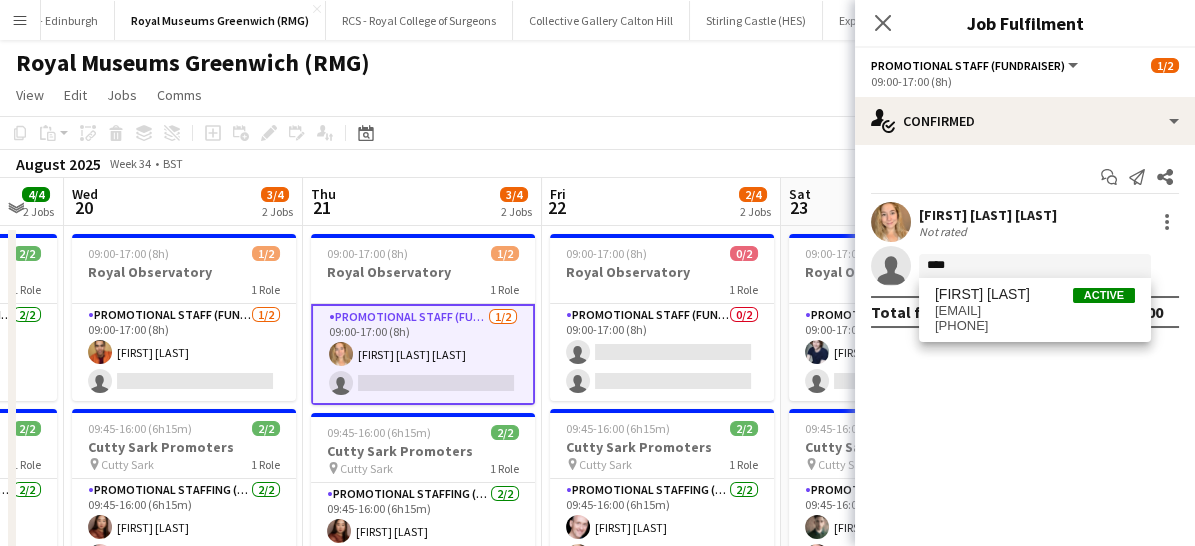 drag, startPoint x: 960, startPoint y: 293, endPoint x: 1003, endPoint y: 317, distance: 49.24429 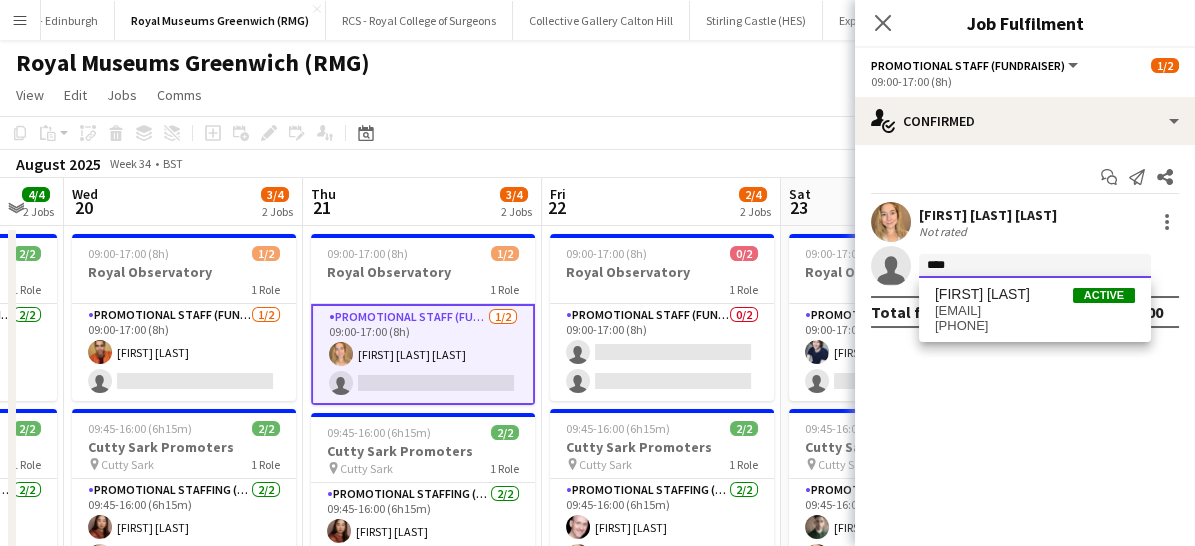 type 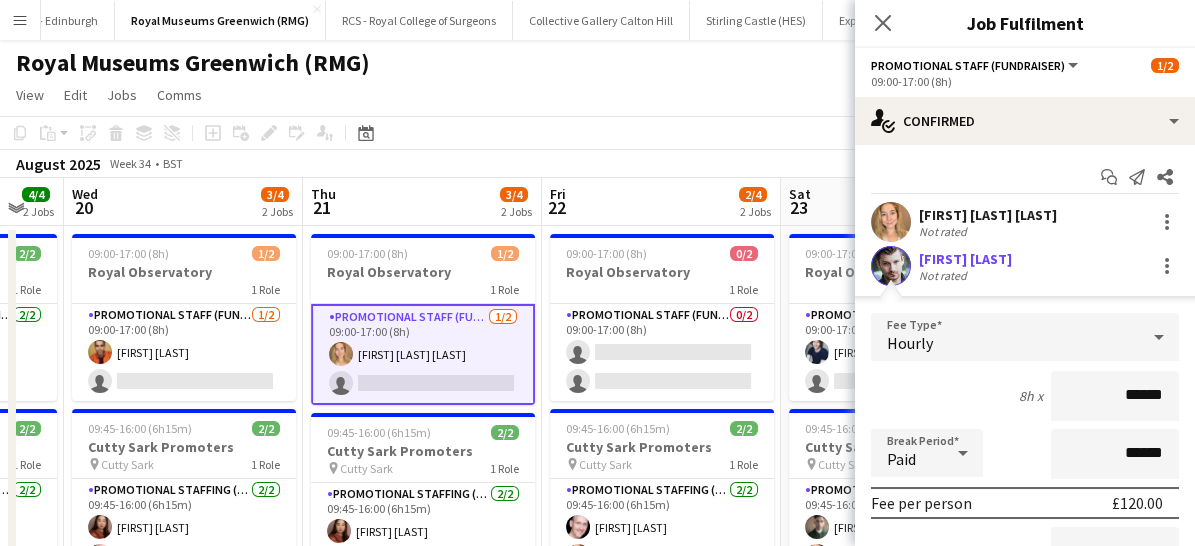 scroll, scrollTop: 217, scrollLeft: 0, axis: vertical 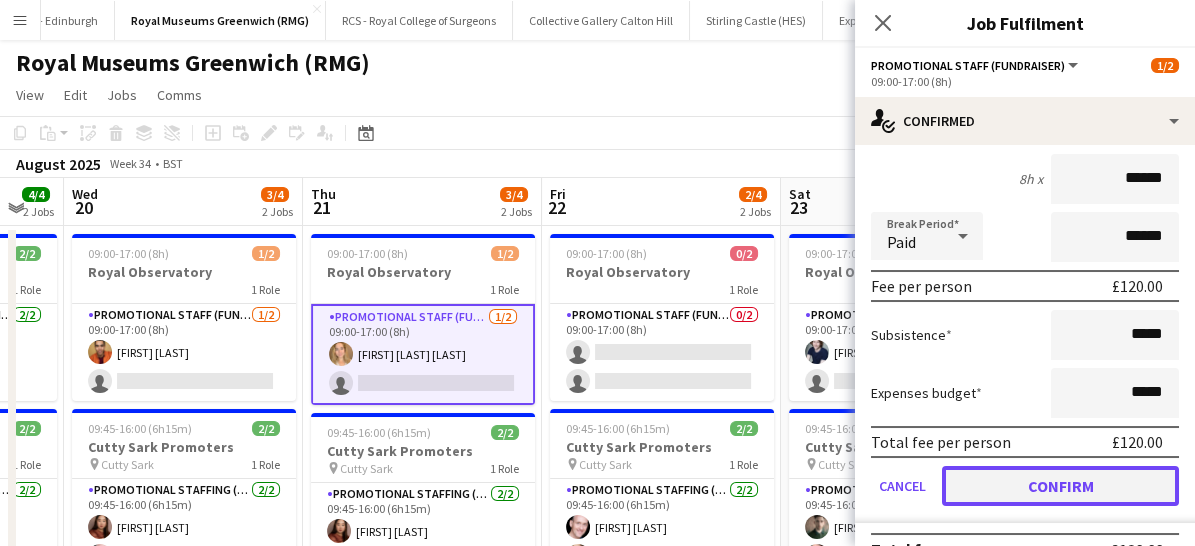 click on "Confirm" at bounding box center [1060, 486] 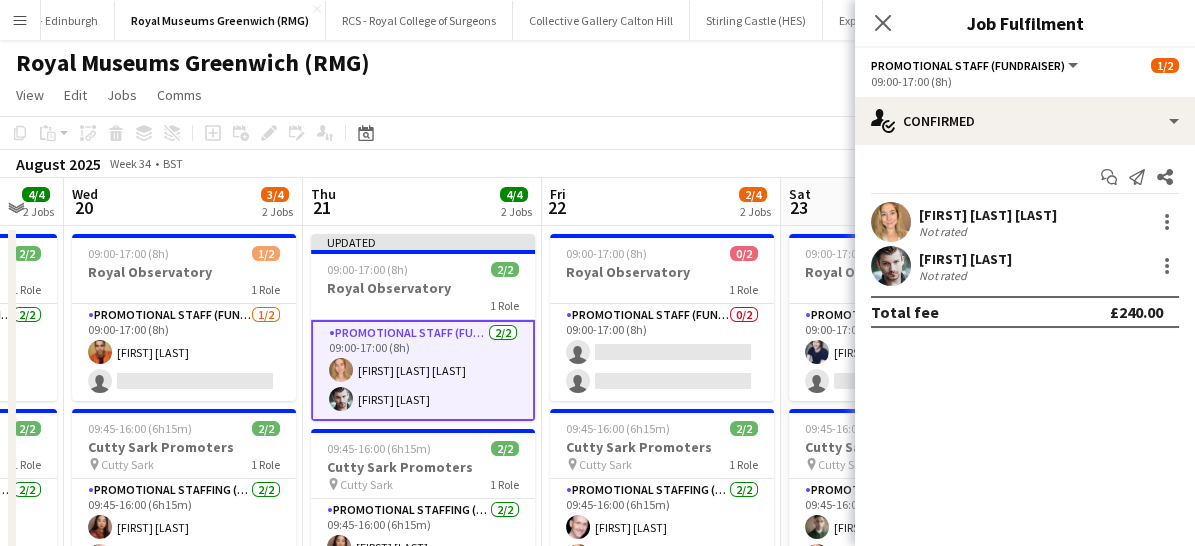 scroll, scrollTop: 0, scrollLeft: 0, axis: both 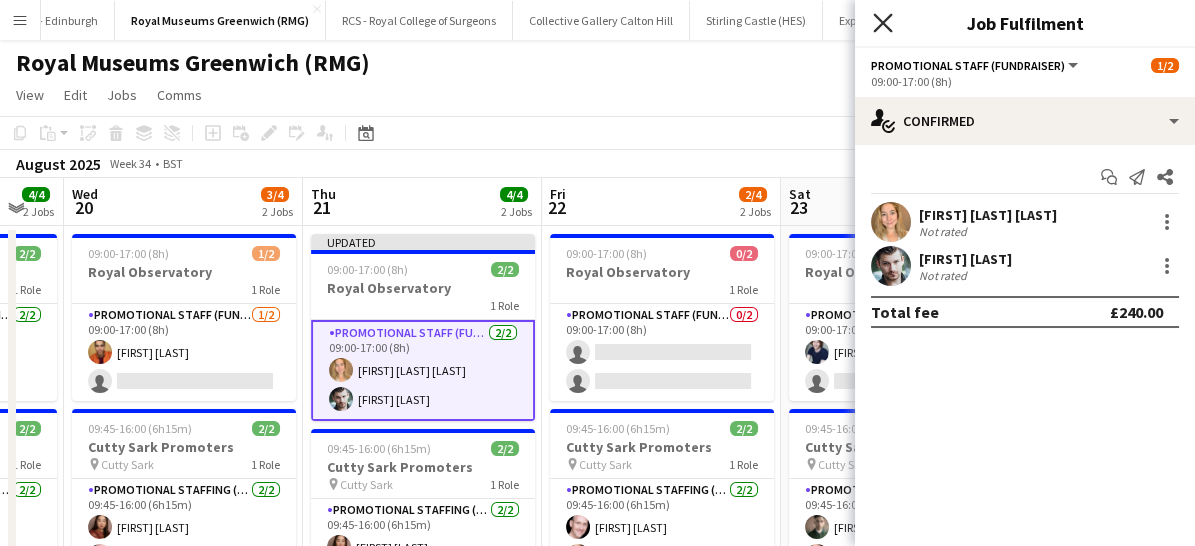 click on "Close pop-in" 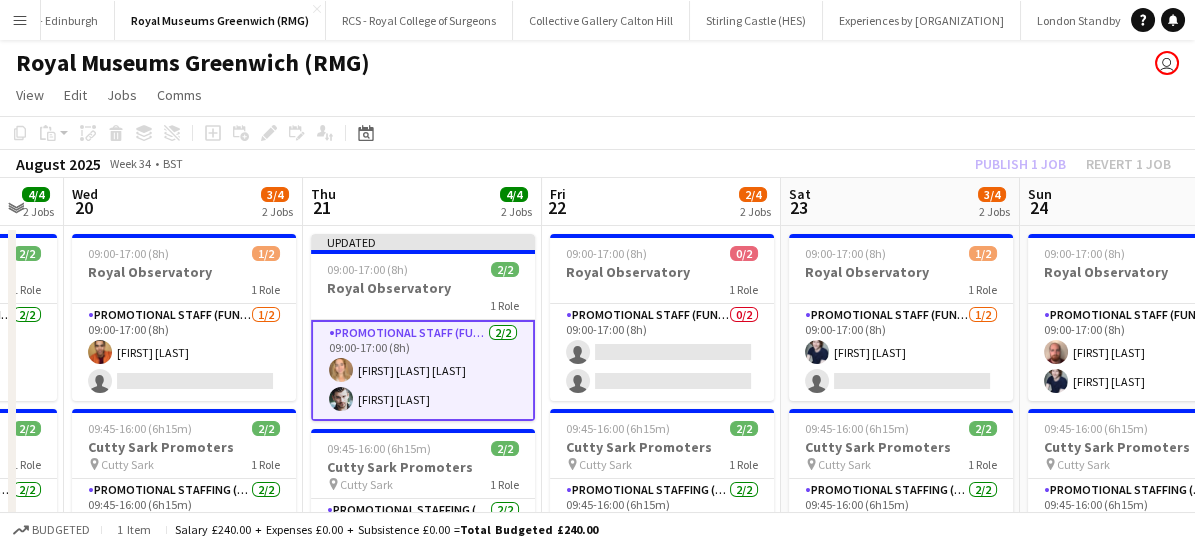 click on "Promotional Staff (Fundraiser)   2/2   09:00-17:00 (8h)
[FIRST] [LAST] [FIRST] [LAST]" at bounding box center [423, 370] 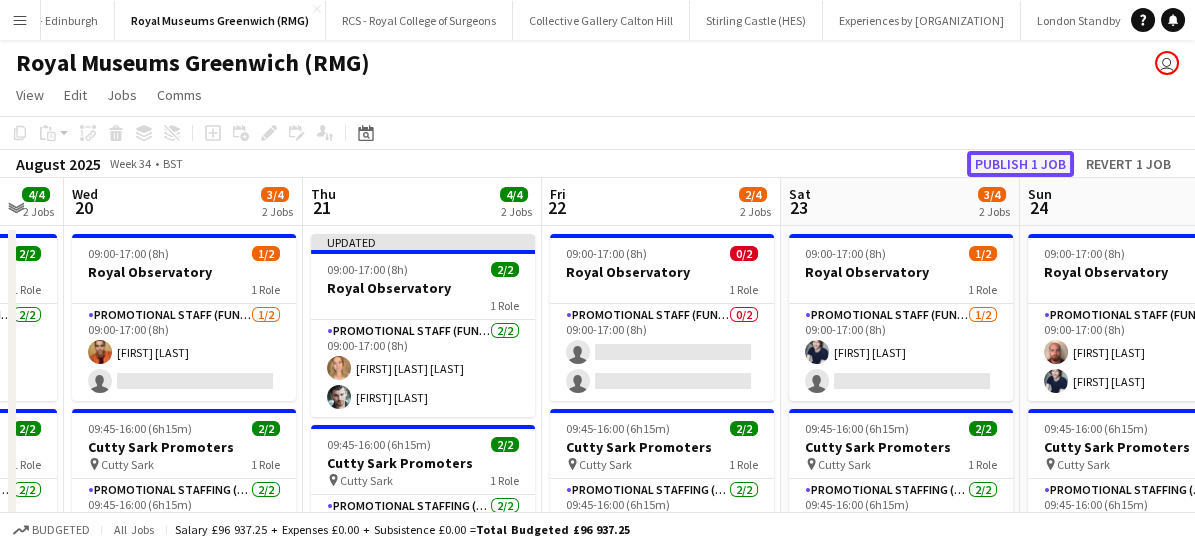 click on "Publish 1 job" 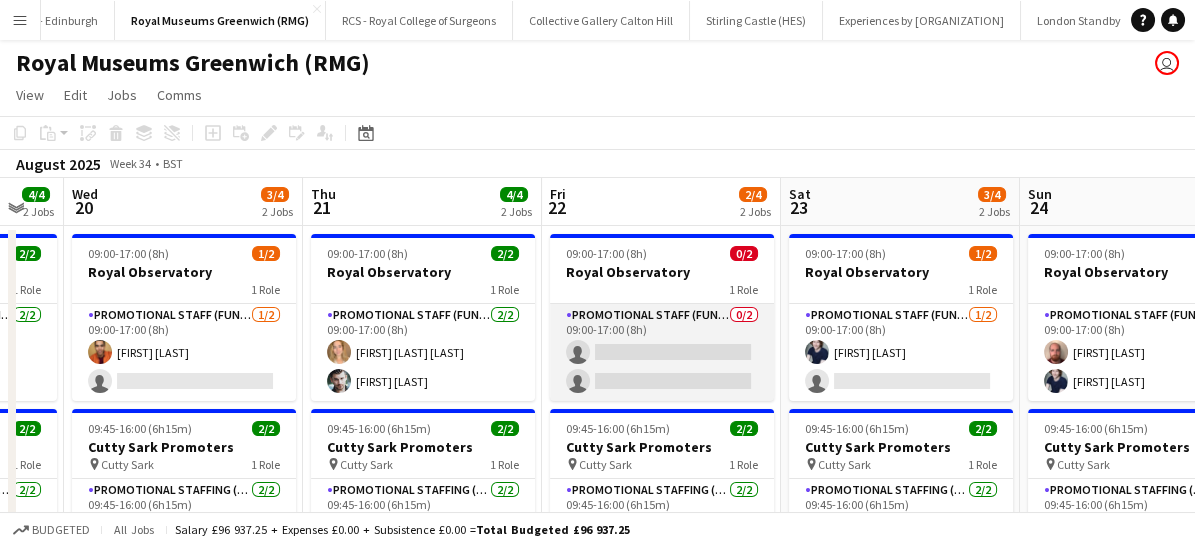 click on "Promotional Staff (Fundraiser)   0/2   09:00-17:00 (8h)
single-neutral-actions
single-neutral-actions" at bounding box center (662, 352) 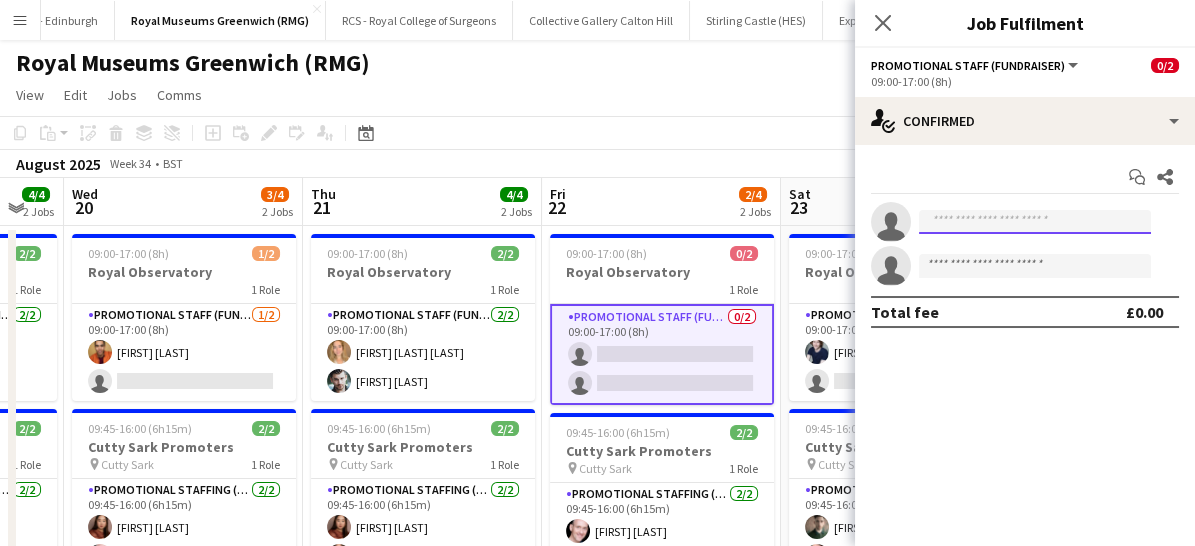 click at bounding box center (1035, 222) 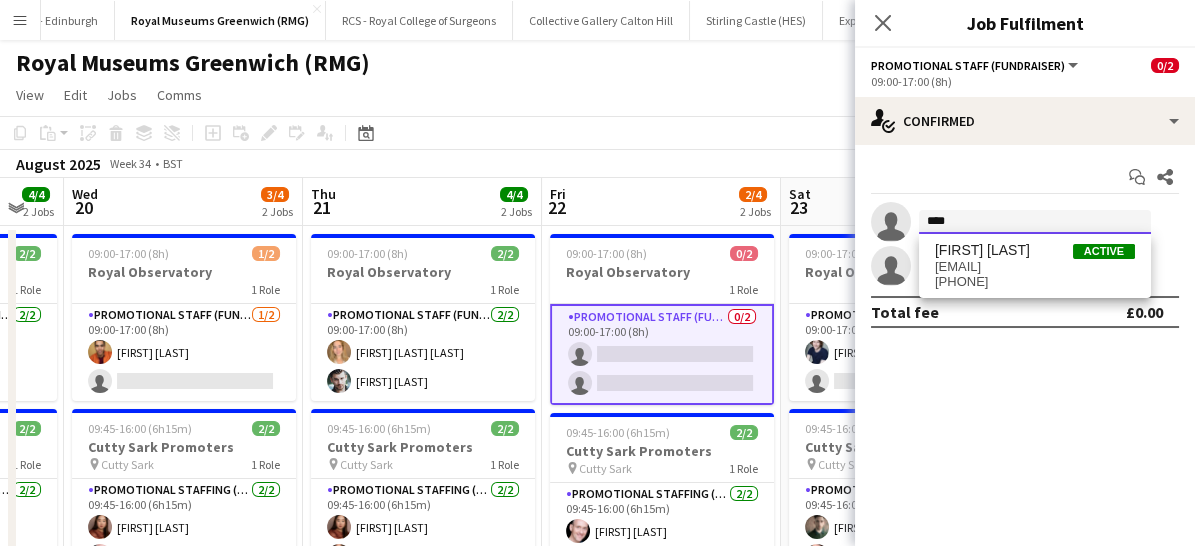 type on "****" 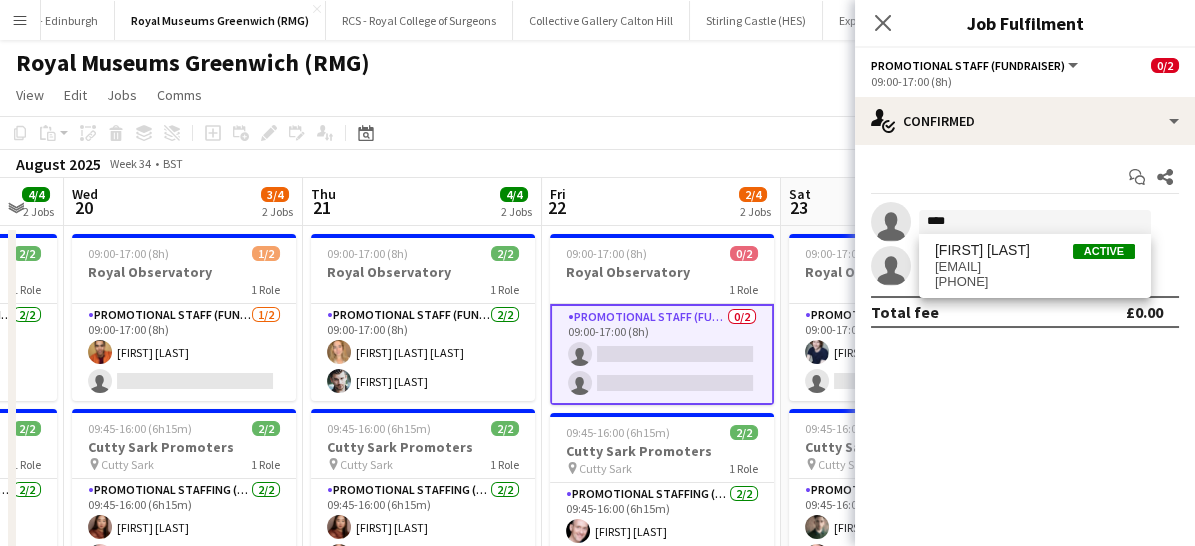 click on "[FIRST] [LAST]  Active   [EMAIL]   [PHONE]" at bounding box center (1035, 266) 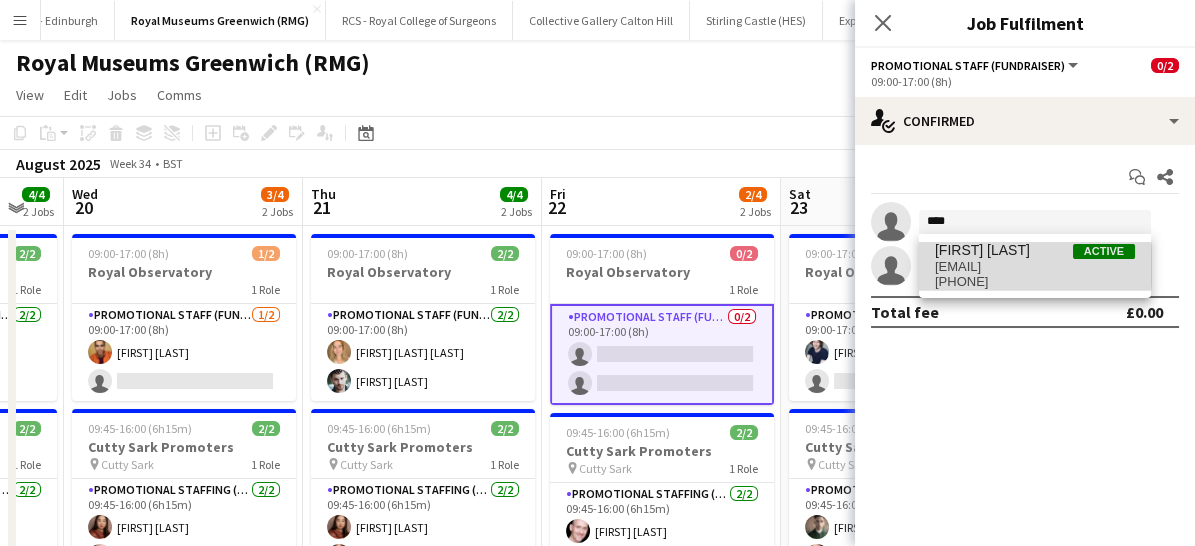 click on "[EMAIL]" at bounding box center (1035, 267) 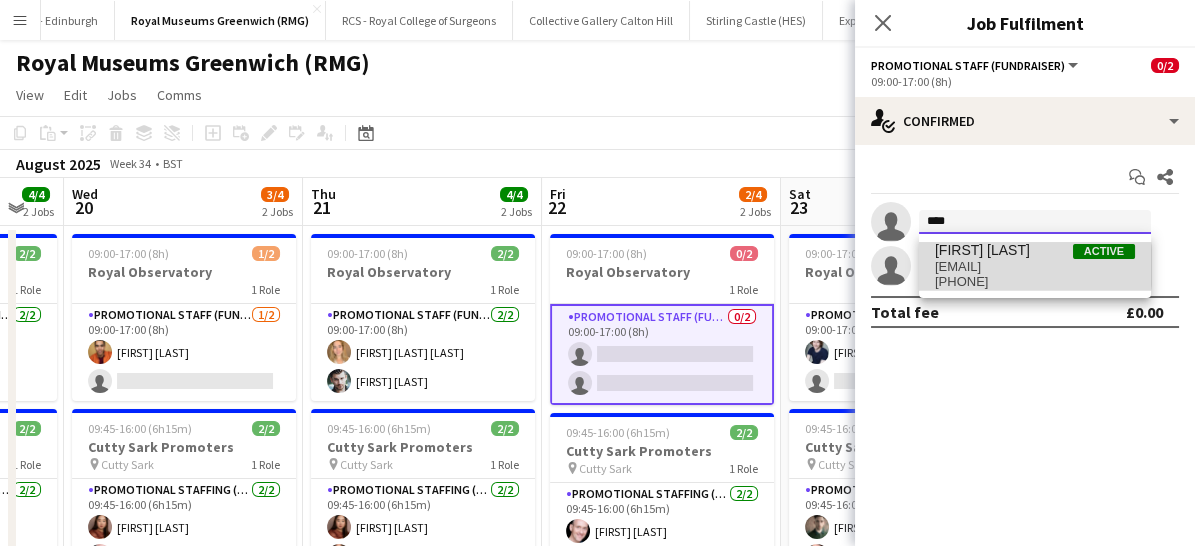 type 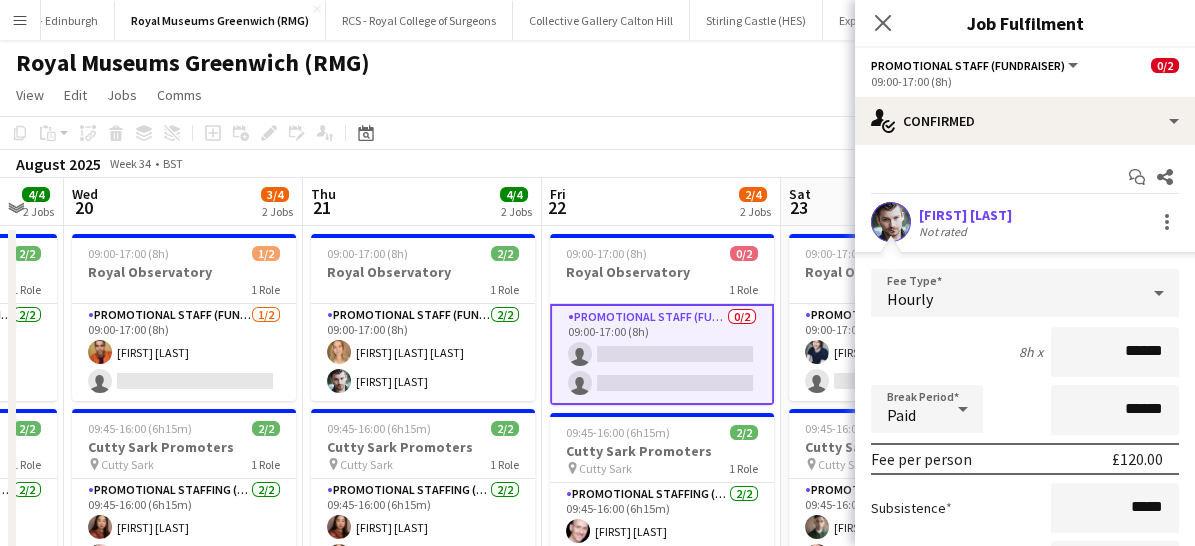 scroll, scrollTop: 249, scrollLeft: 0, axis: vertical 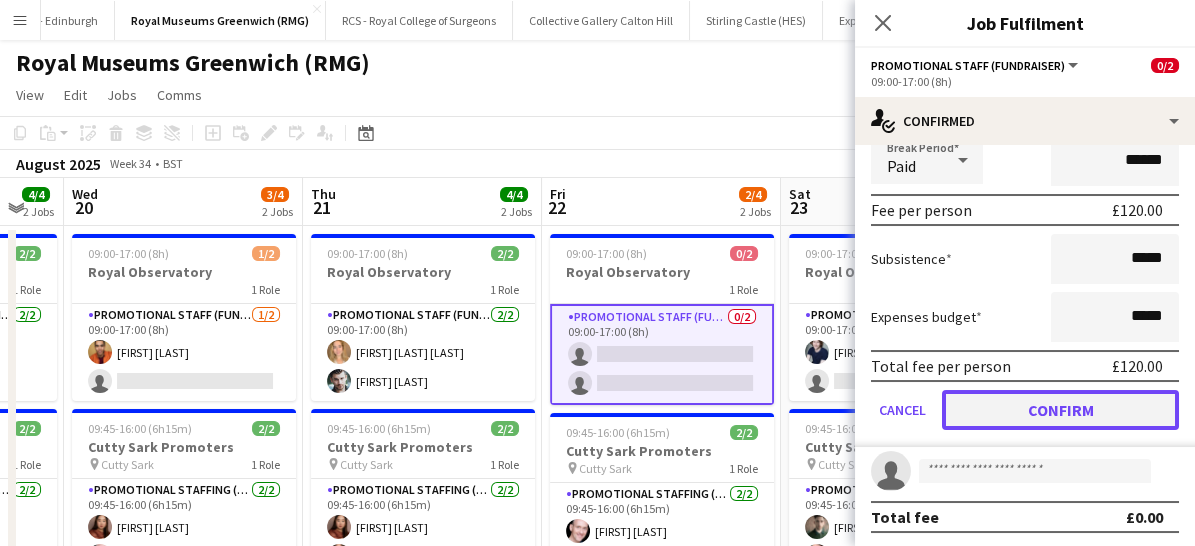 click on "Confirm" at bounding box center [1060, 410] 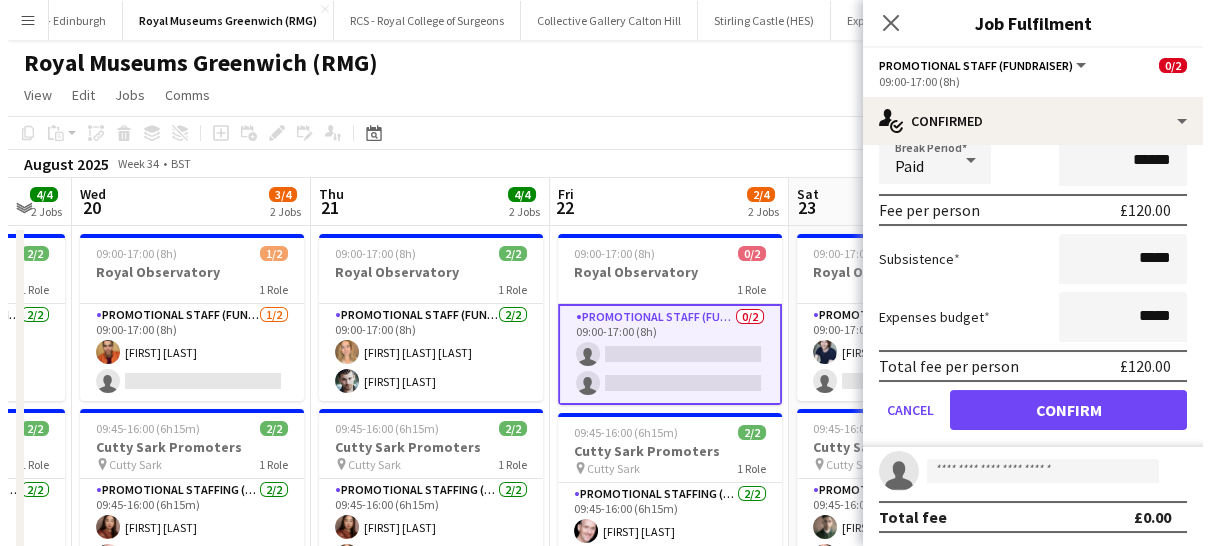 scroll, scrollTop: 0, scrollLeft: 0, axis: both 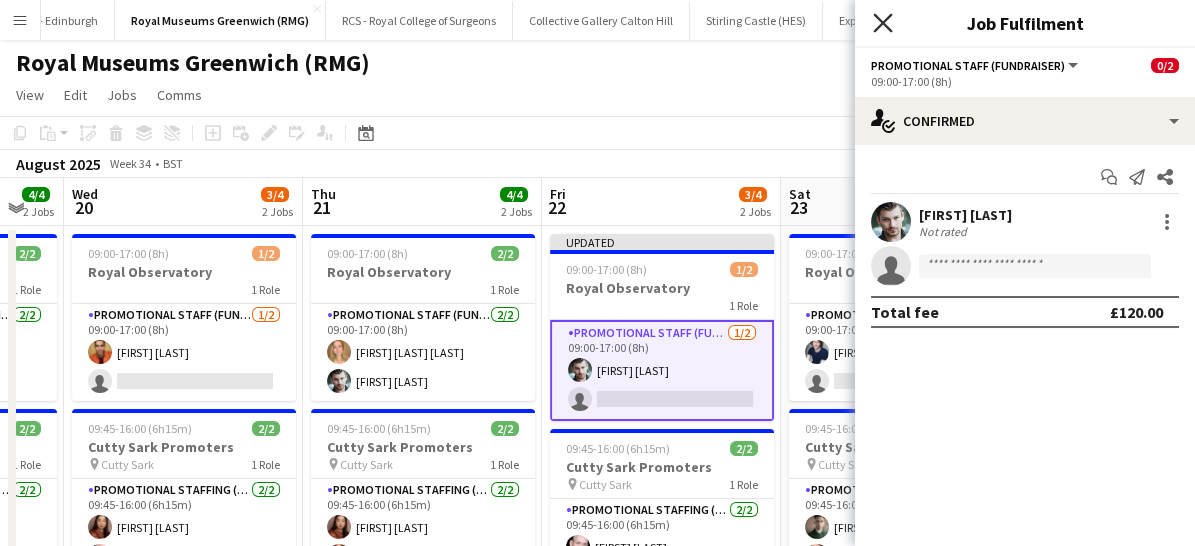 click on "Close pop-in" 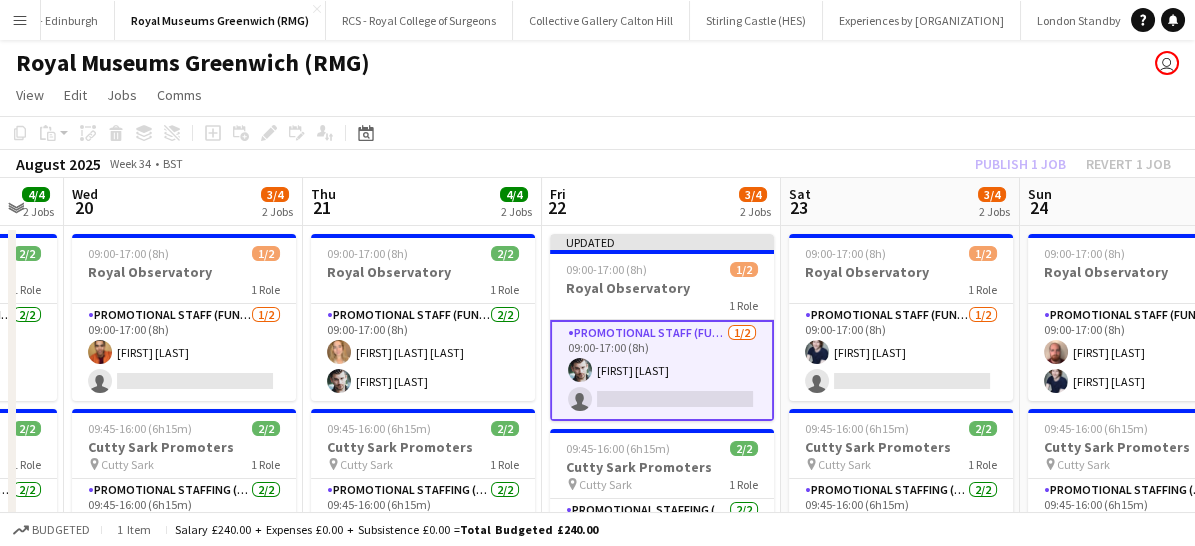 click on "Promotional Staff (Fundraiser)   1/2   09:00-17:00 (8h)
[FIRST] [LAST]
single-neutral-actions" at bounding box center [662, 370] 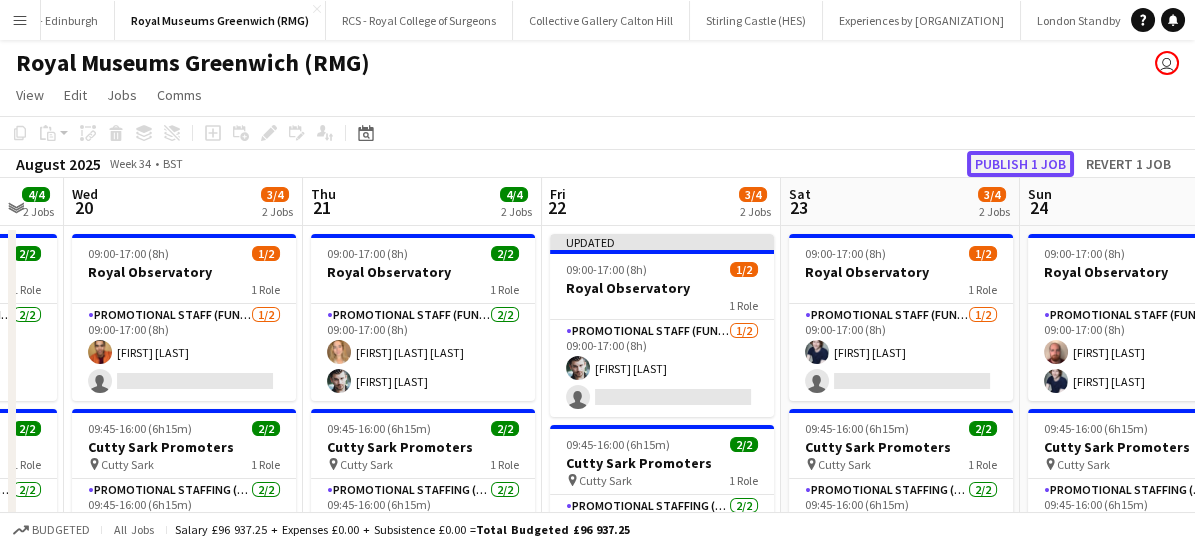 click on "Publish 1 job" 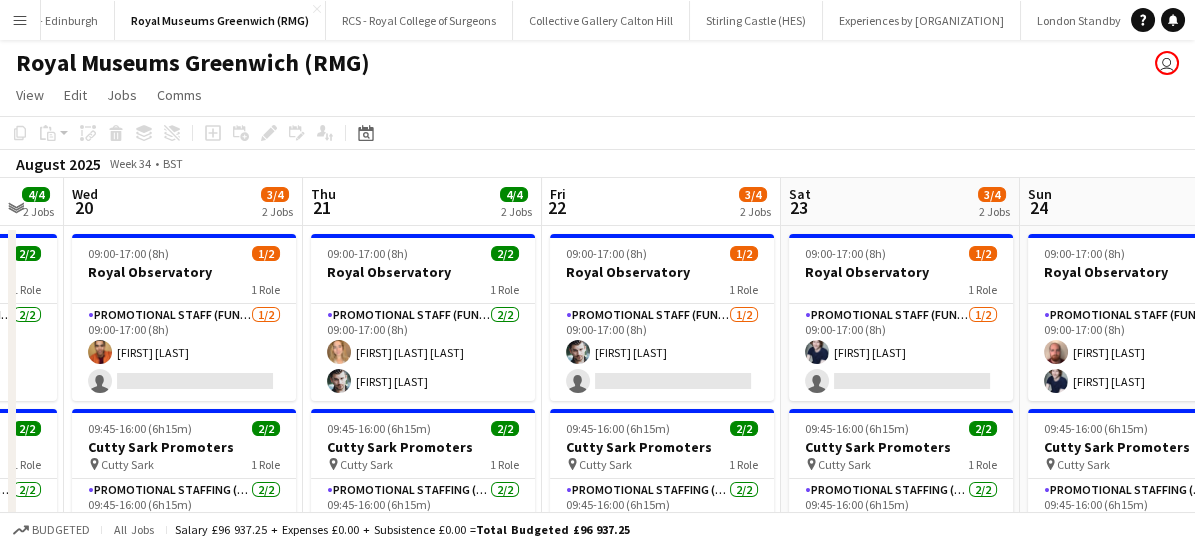 click on "Menu" at bounding box center [20, 20] 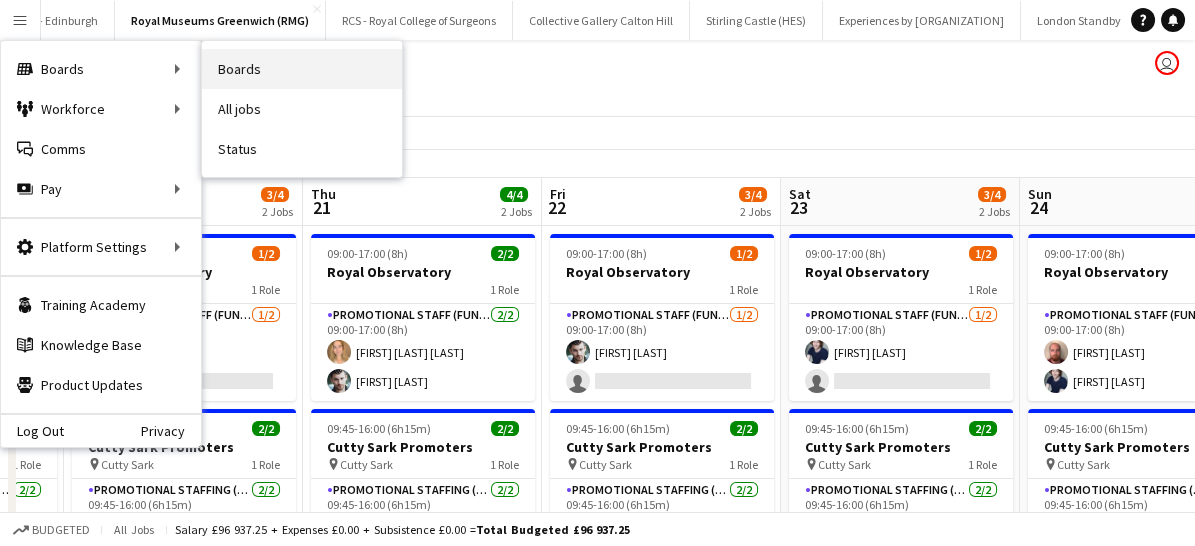 click on "Boards" at bounding box center (302, 69) 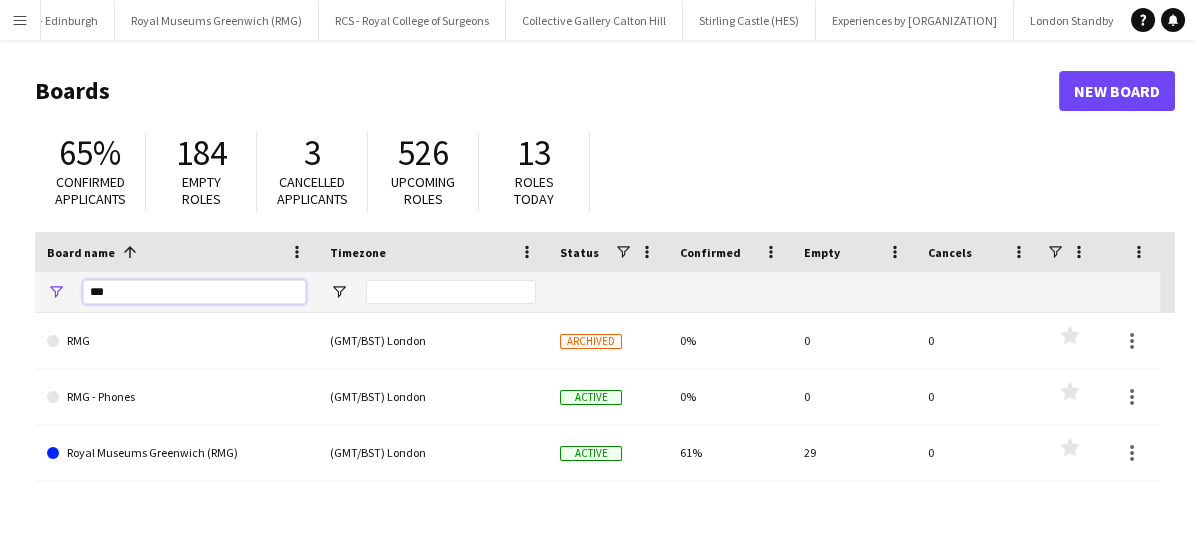 drag, startPoint x: 144, startPoint y: 294, endPoint x: 44, endPoint y: 280, distance: 100.97524 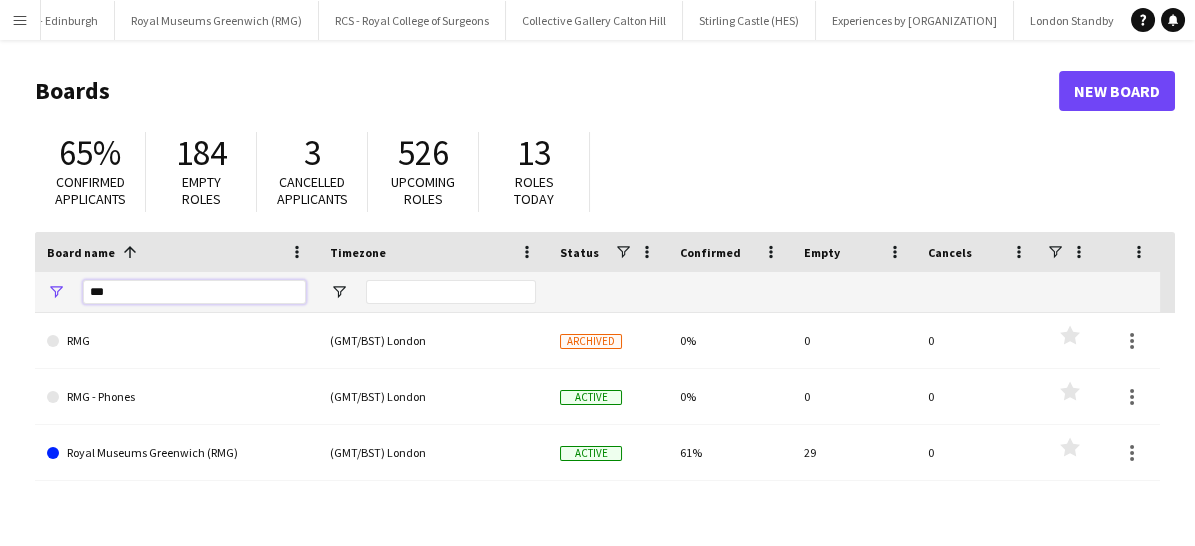 click on "***" 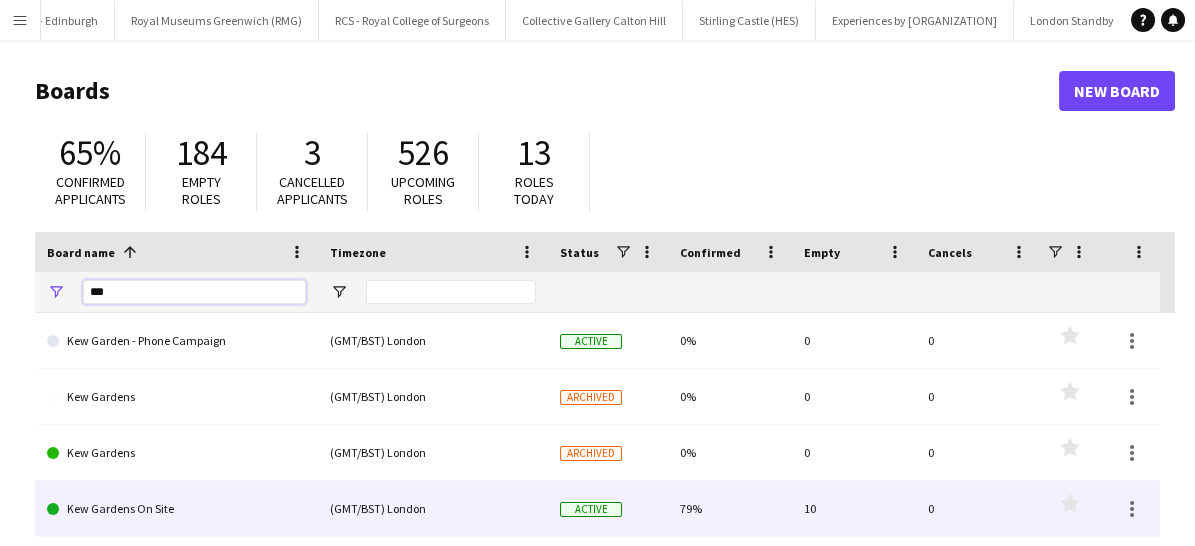 type on "***" 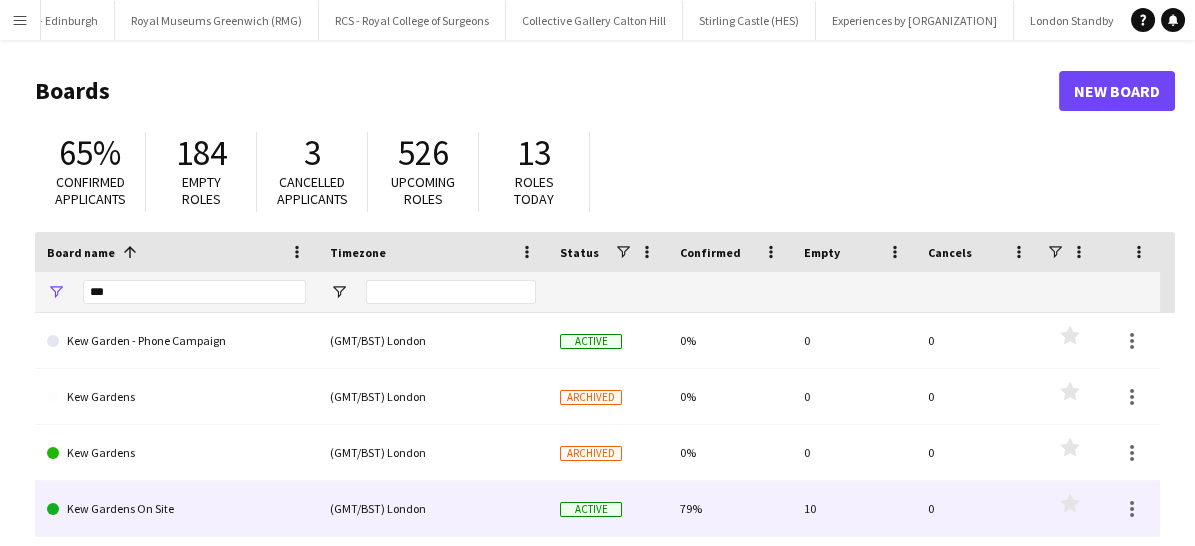 click on "Kew Gardens On Site" 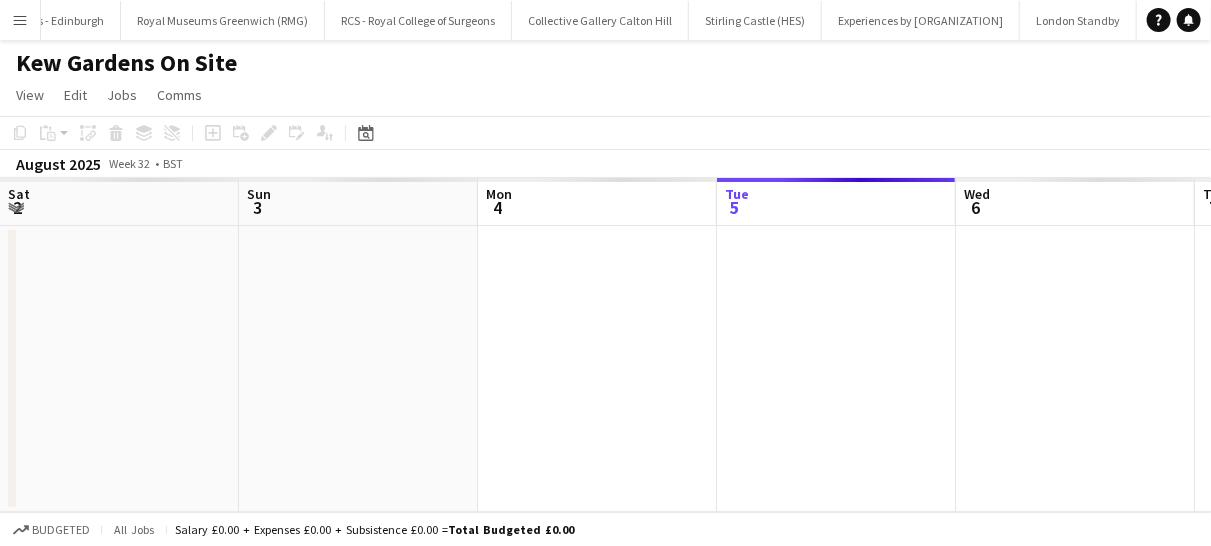 scroll, scrollTop: 0, scrollLeft: 478, axis: horizontal 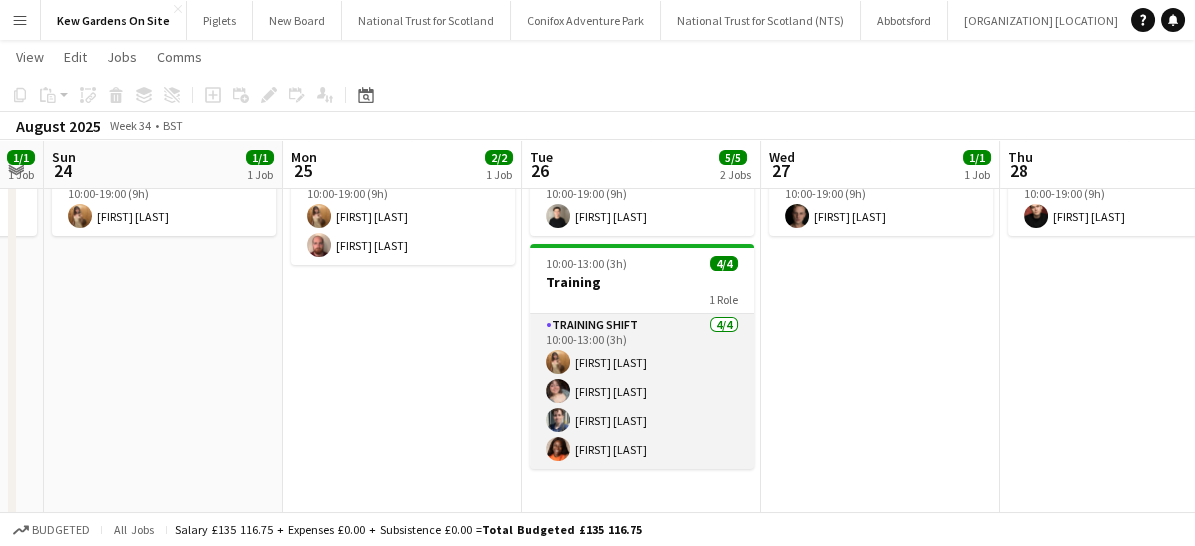 click on "Training shift   4/4   10:00-13:00 (3h)
[FIRST] [LAST] [FIRST] [LAST] [FIRST] [LAST] [FIRST] [LAST]" at bounding box center (642, 391) 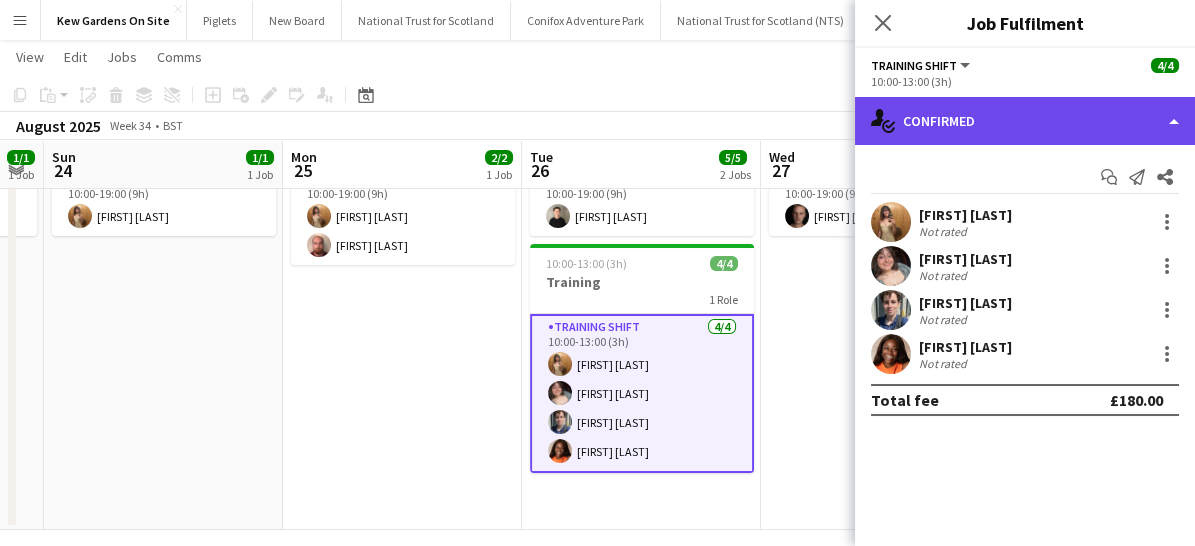 click on "single-neutral-actions-check-2
Confirmed" 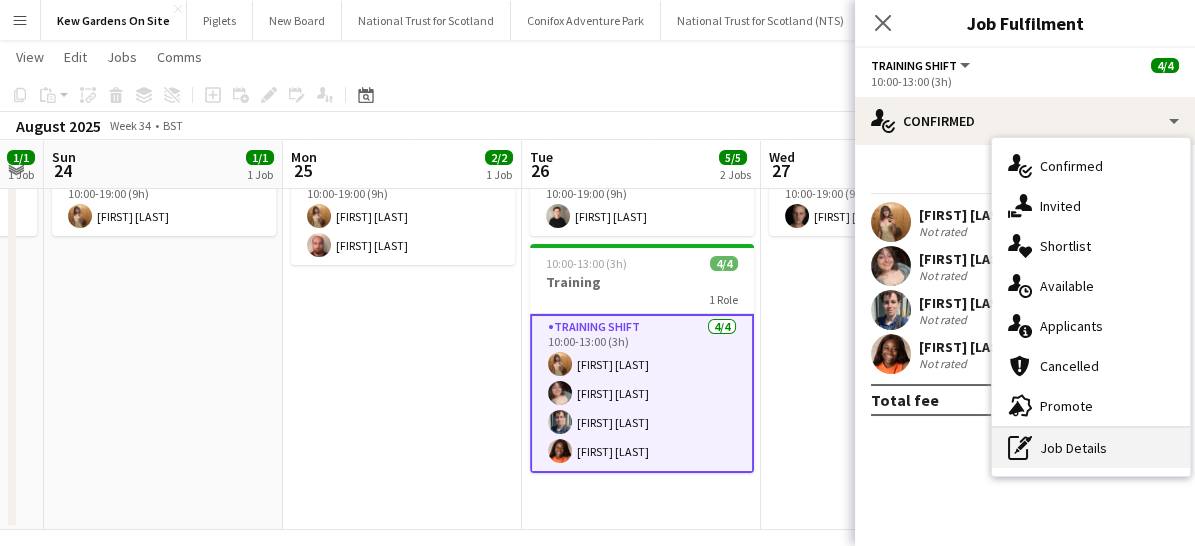 click on "pen-write
Job Details" at bounding box center (1091, 448) 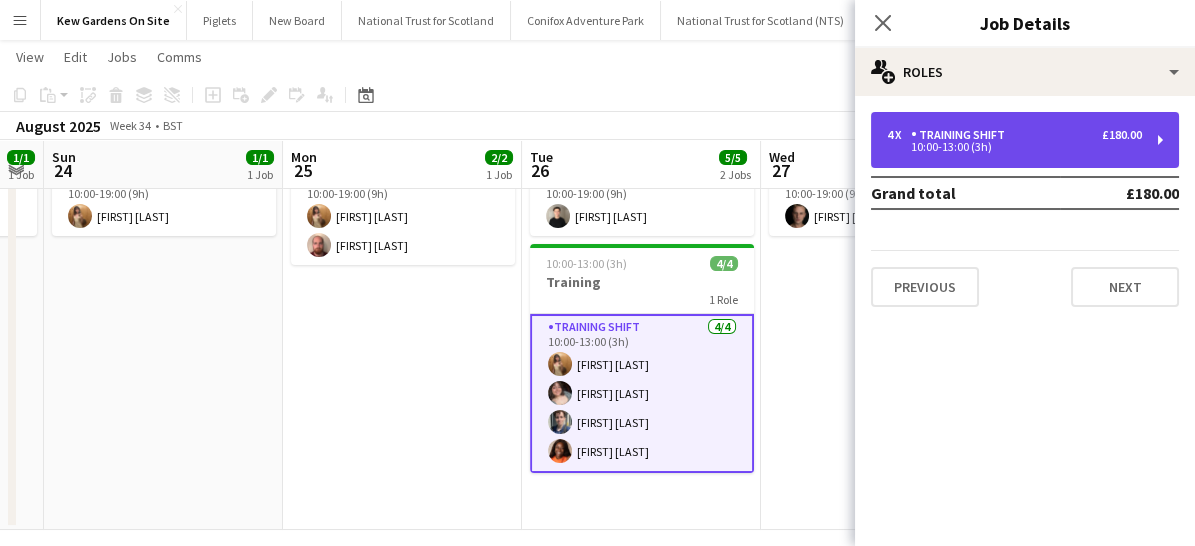 click on "4 x   Training shift   £180.00   10:00-13:00 (3h)" at bounding box center [1025, 140] 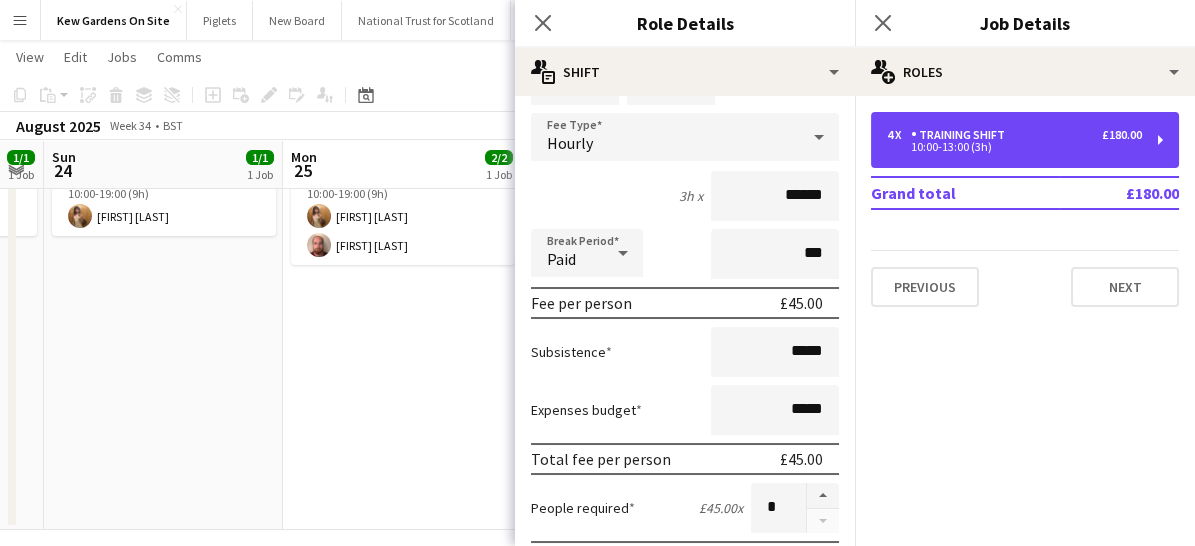 scroll, scrollTop: 122, scrollLeft: 0, axis: vertical 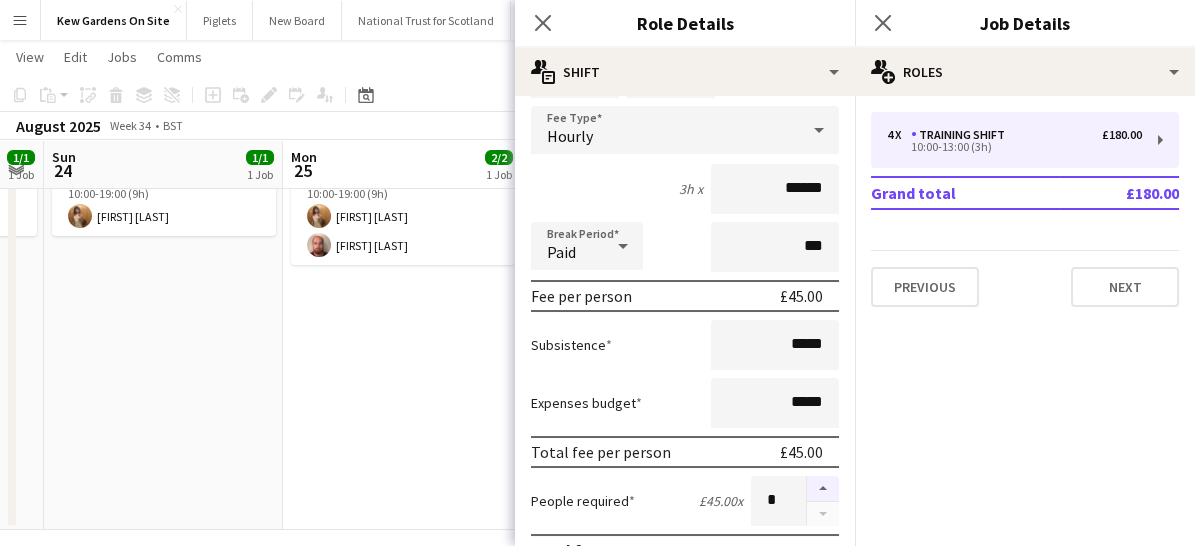 click at bounding box center (823, 489) 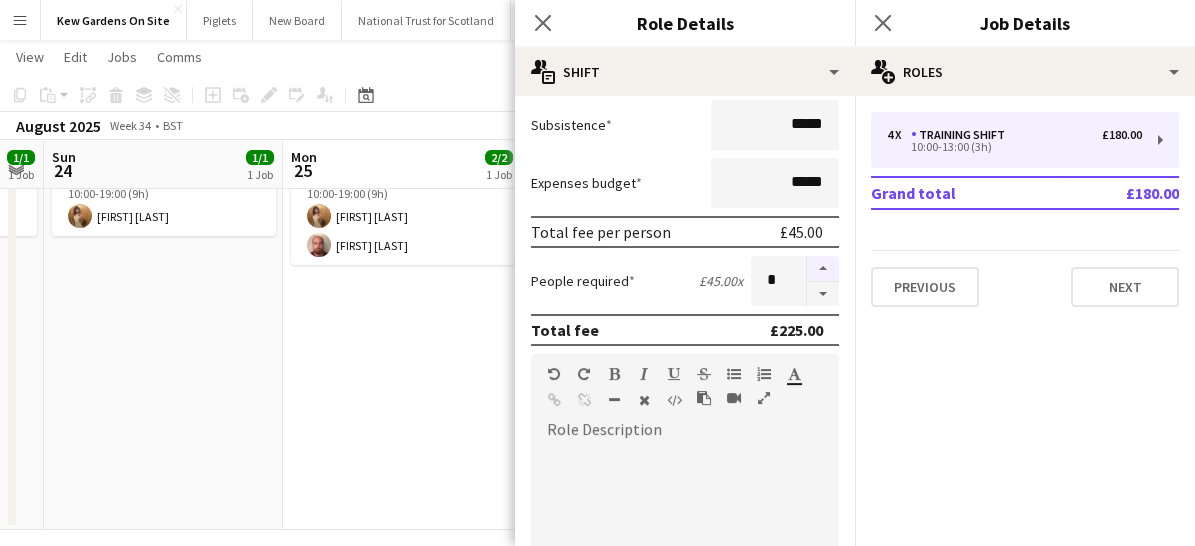 scroll, scrollTop: 351, scrollLeft: 0, axis: vertical 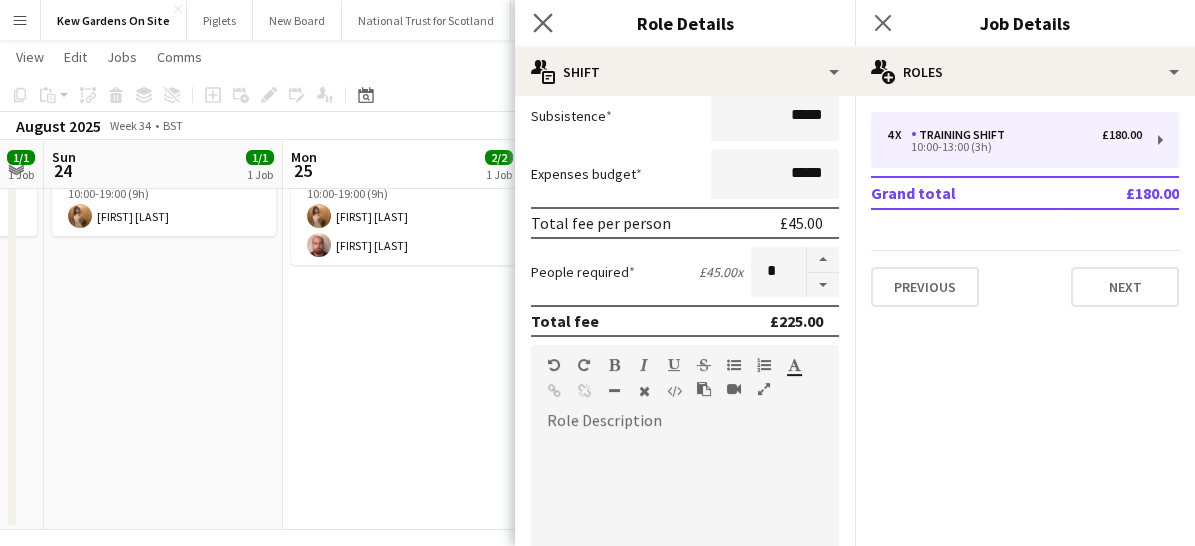 click on "Close pop-in" 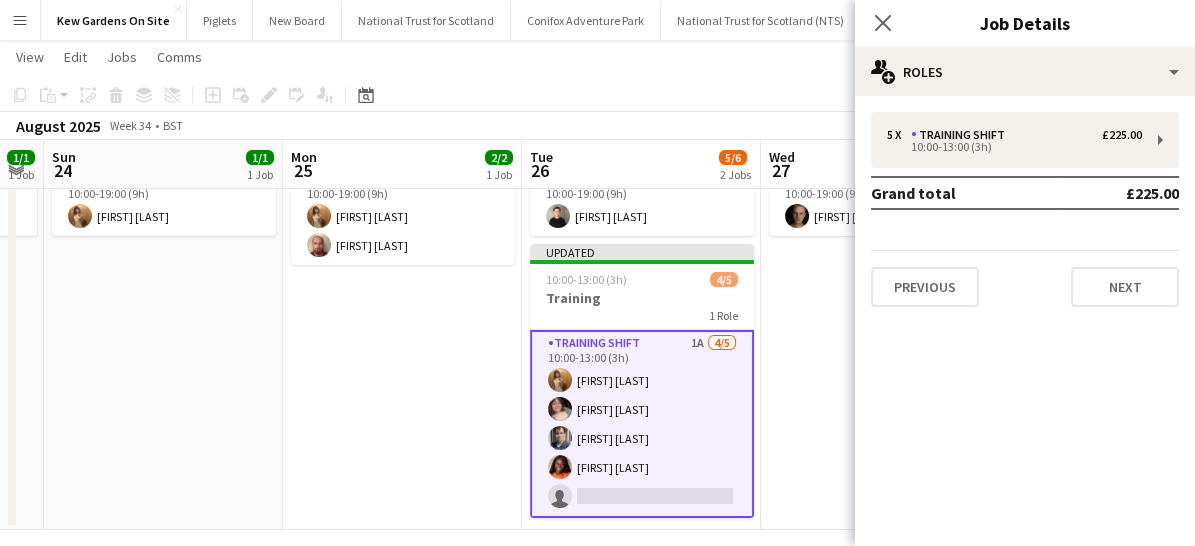 click on "Training shift   1A   4/5   10:00-13:00 (3h)
[FIRST] [LAST] [FIRST] [LAST] [FIRST] [LAST] [FIRST] [LAST]
single-neutral-actions" at bounding box center [642, 424] 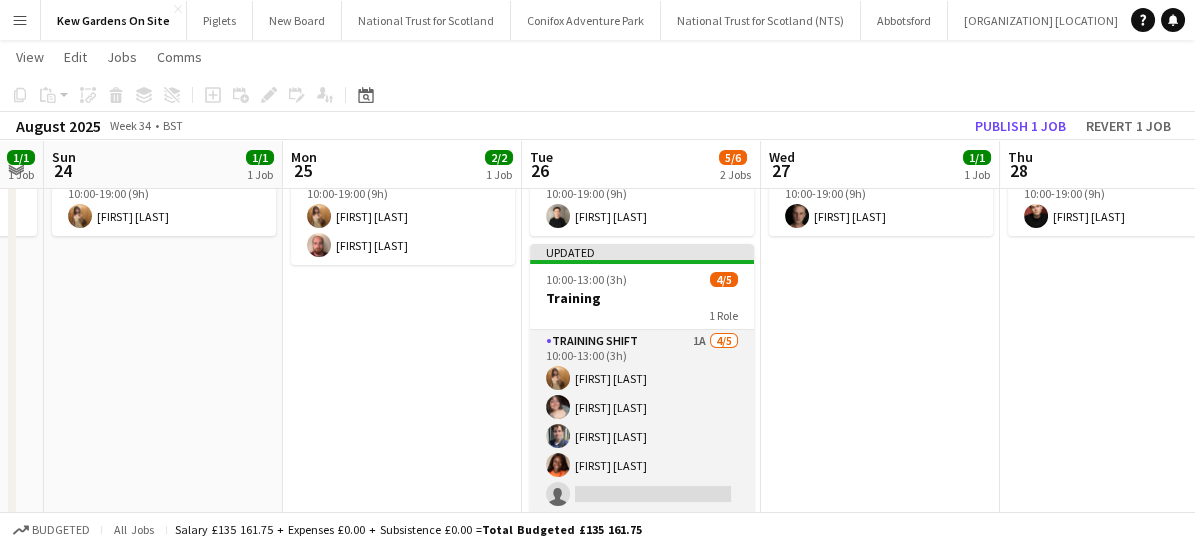 click on "Training shift   1A   4/5   10:00-13:00 (3h)
[FIRST] [LAST] [FIRST] [LAST] [FIRST] [LAST] [FIRST] [LAST]
single-neutral-actions" at bounding box center (642, 422) 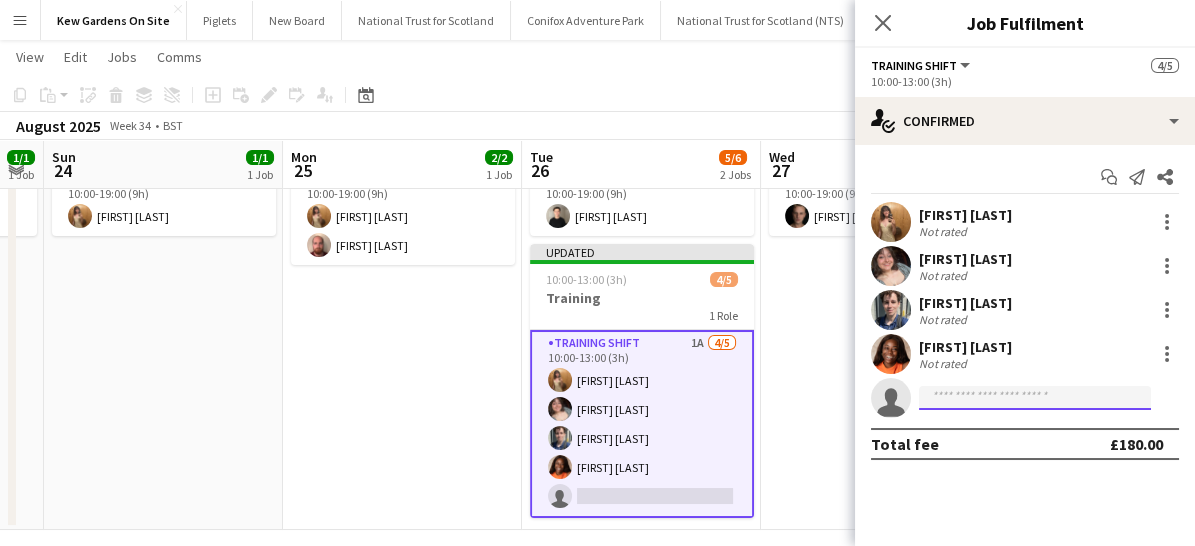 click 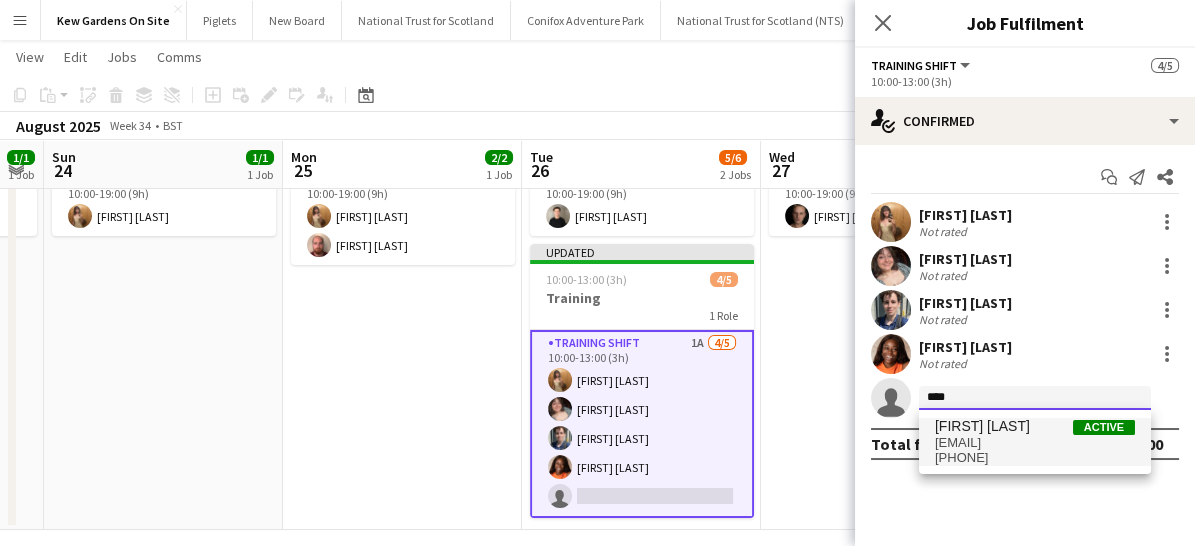 type on "****" 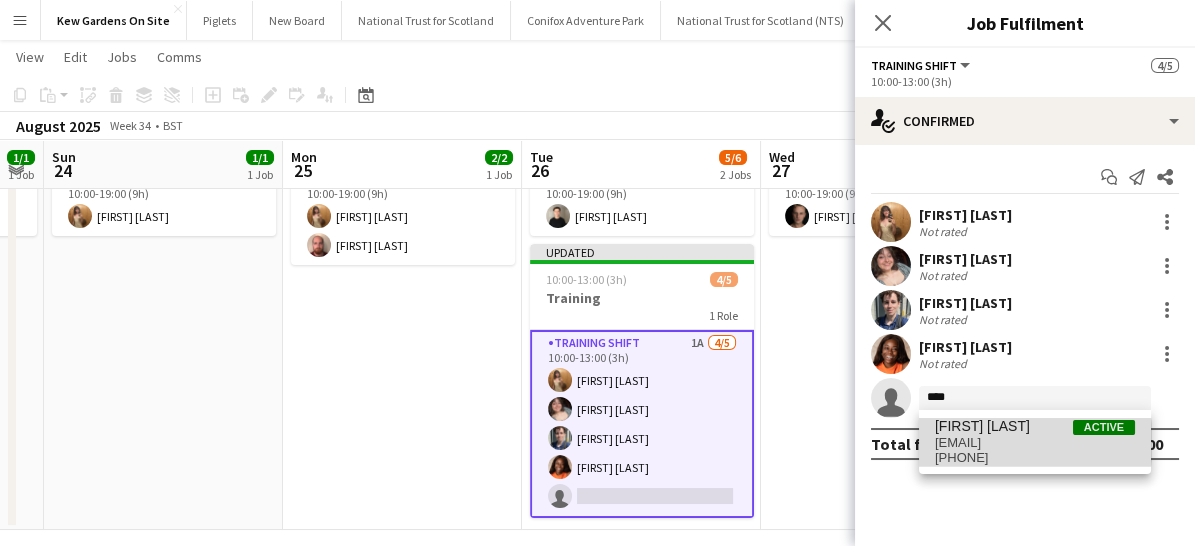 click on "[EMAIL]" at bounding box center (1035, 443) 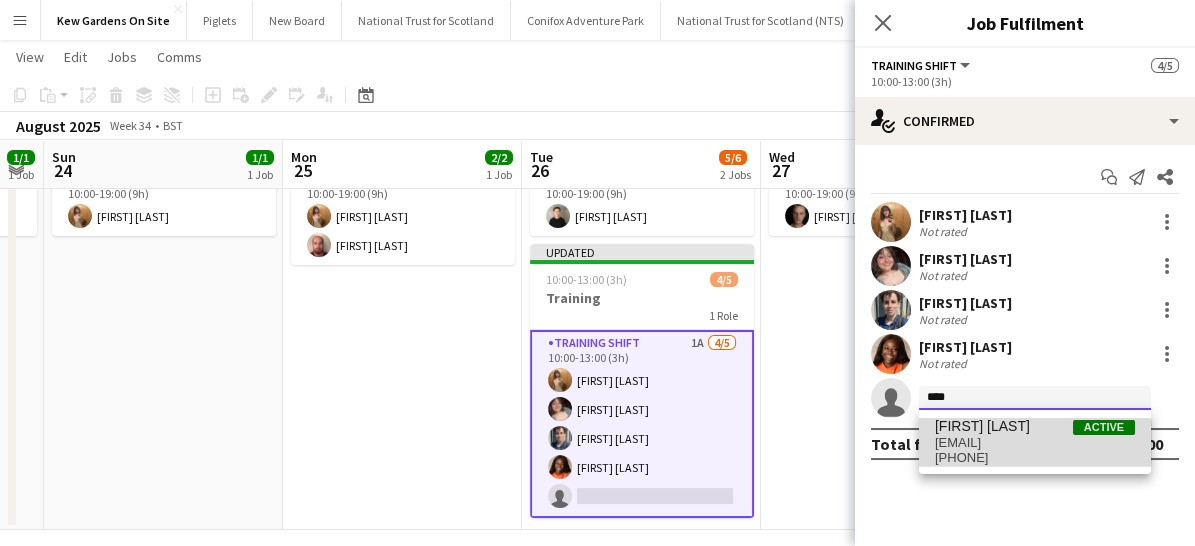 type 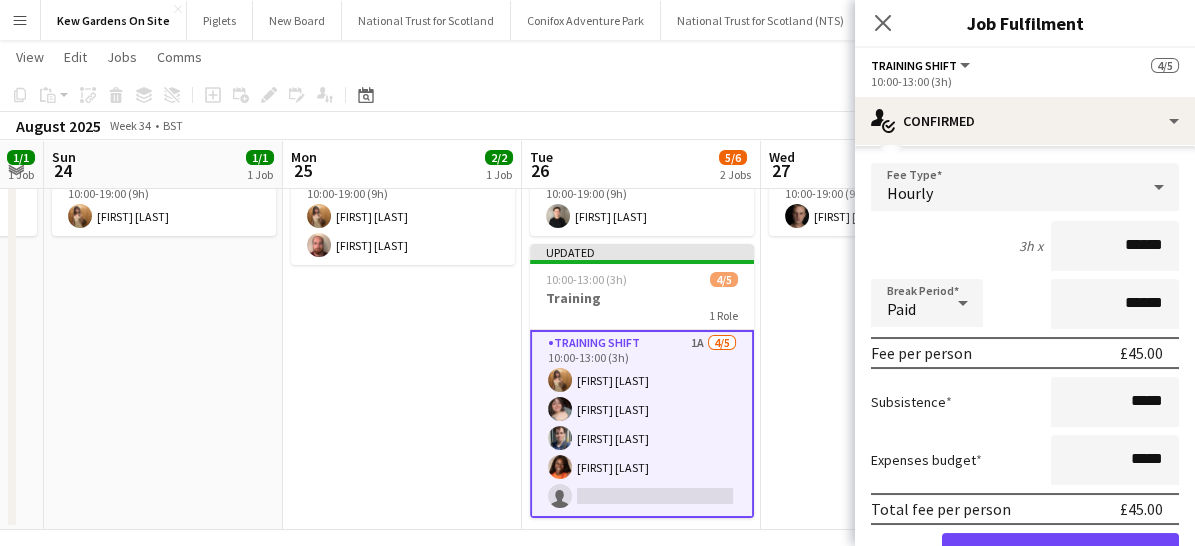 click on "Expenses budget  *****" at bounding box center [1025, 460] 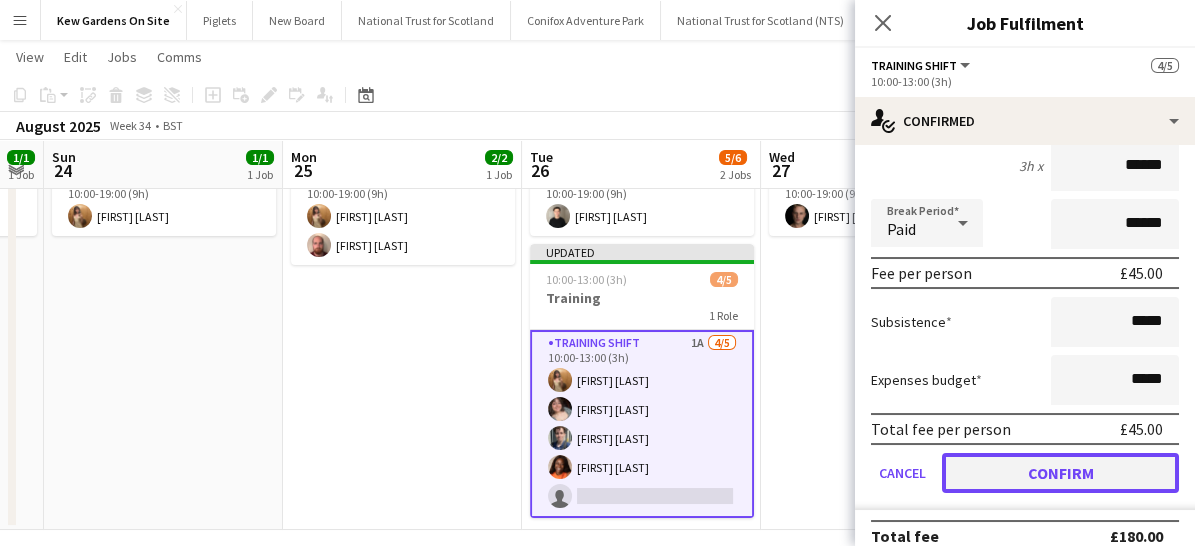 click on "Confirm" at bounding box center [1060, 473] 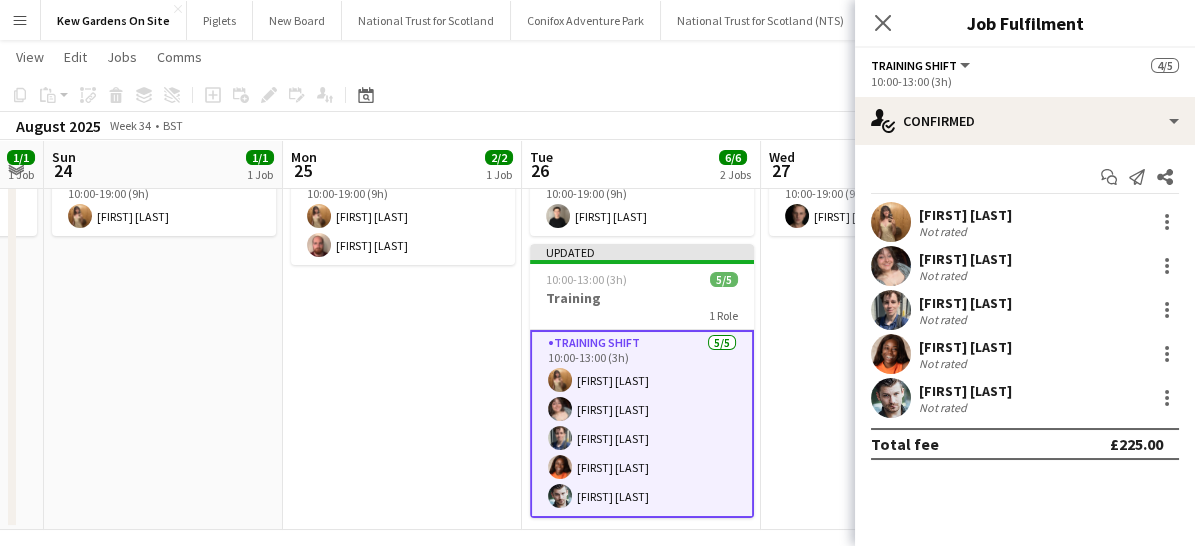 scroll, scrollTop: 0, scrollLeft: 0, axis: both 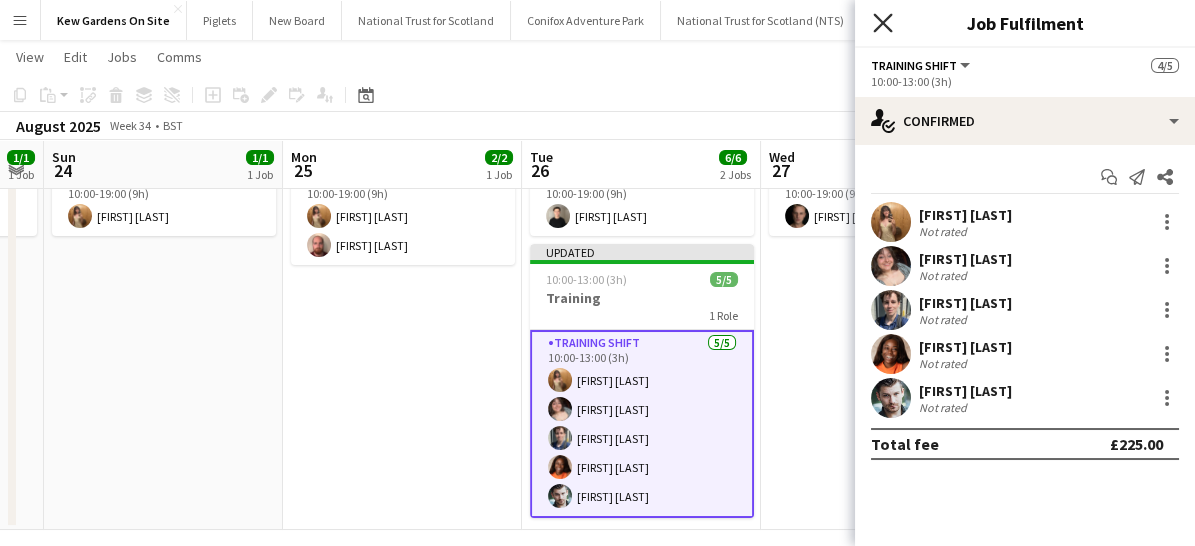 click 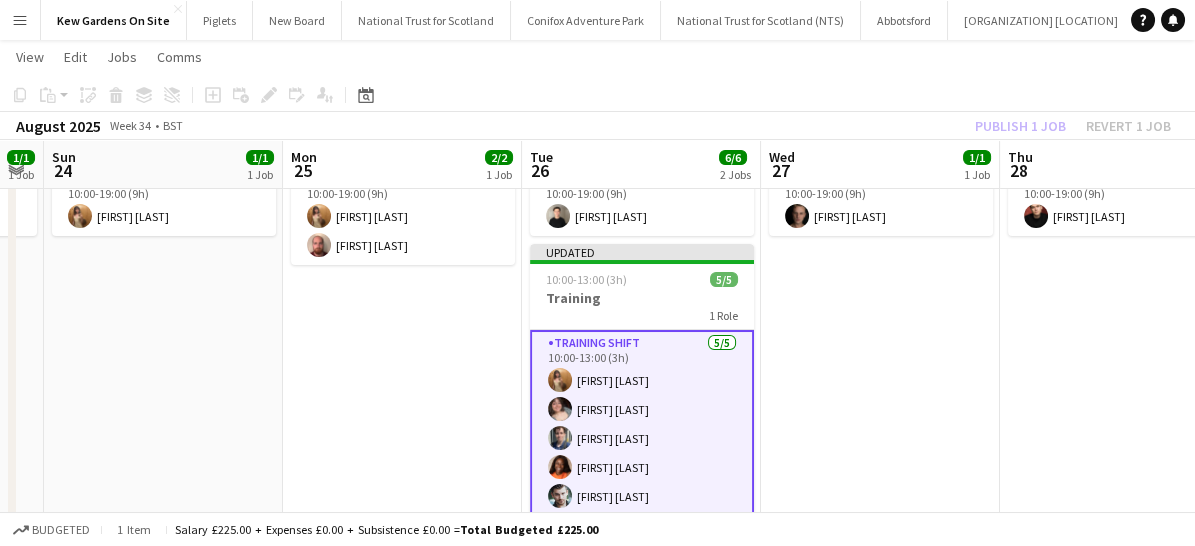 click on "Training shift   5/5   10:00-13:00 (3h)
[FIRST] [LAST] [FIRST] [LAST] [FIRST] [LAST] [FIRST] [LAST] [FIRST] [LAST]" at bounding box center [642, 424] 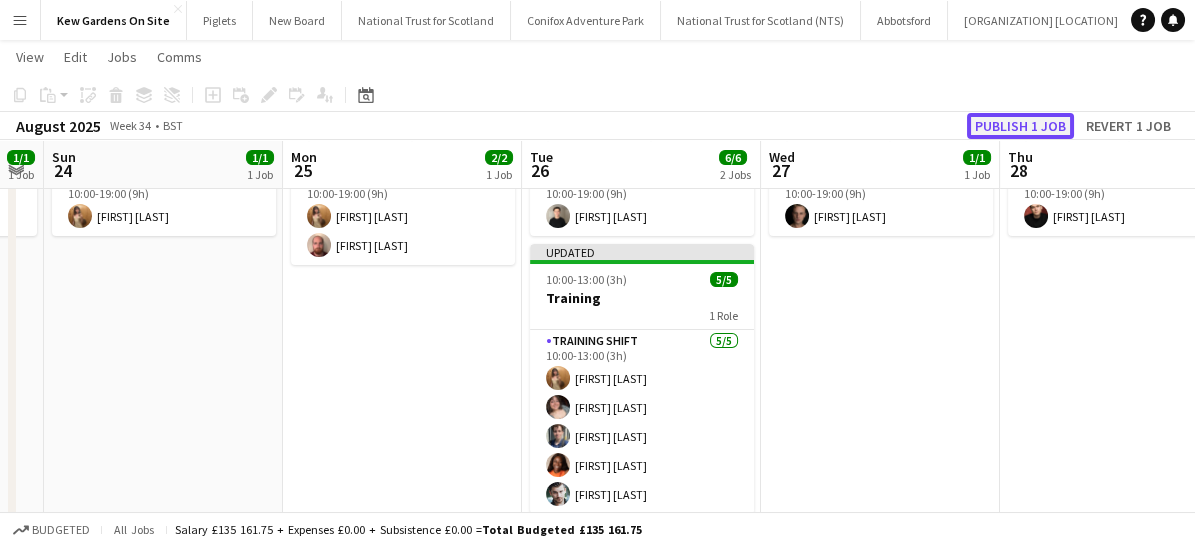 click on "Publish 1 job" 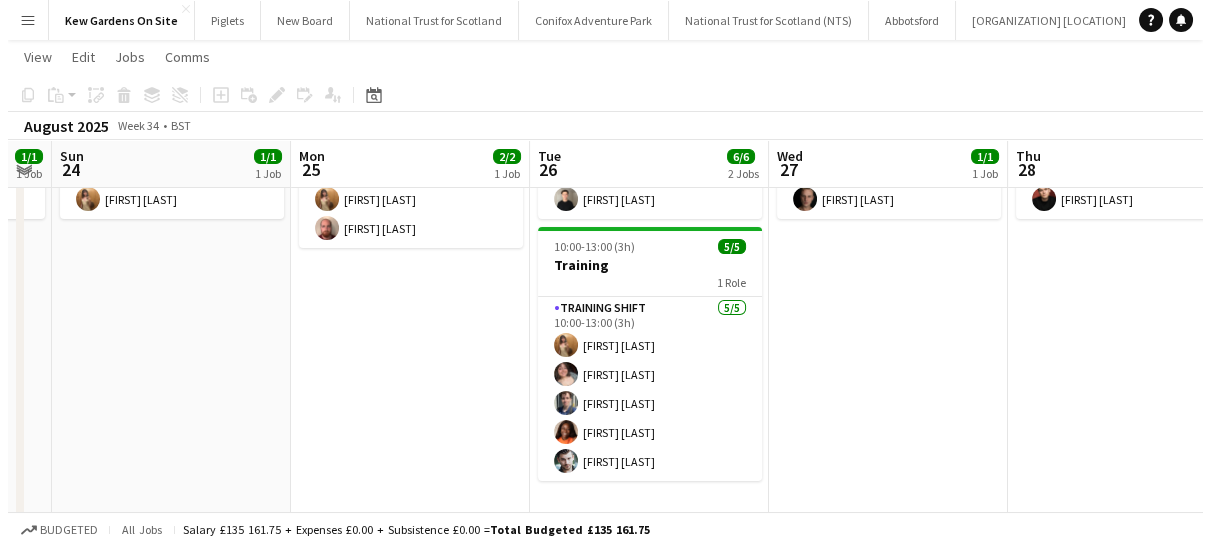 scroll, scrollTop: 0, scrollLeft: 0, axis: both 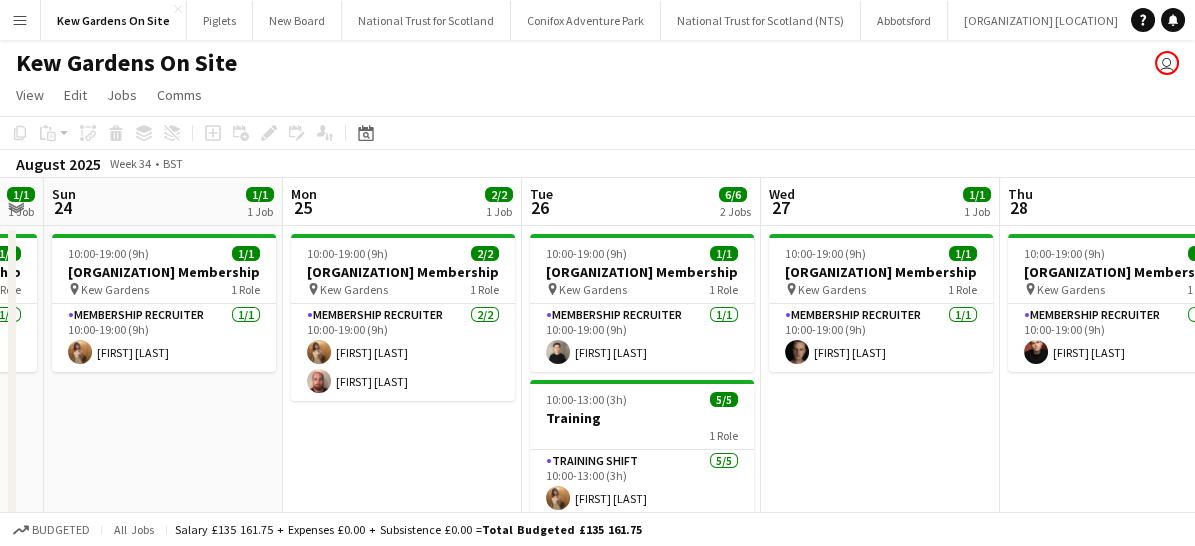 click on "Menu" at bounding box center [20, 20] 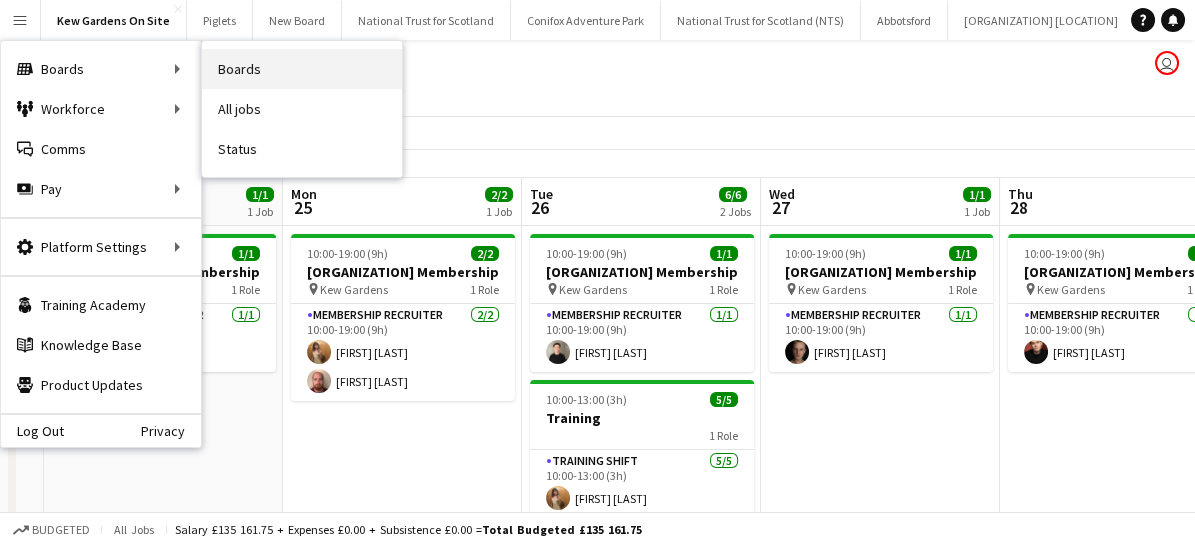 click on "Boards" at bounding box center [302, 69] 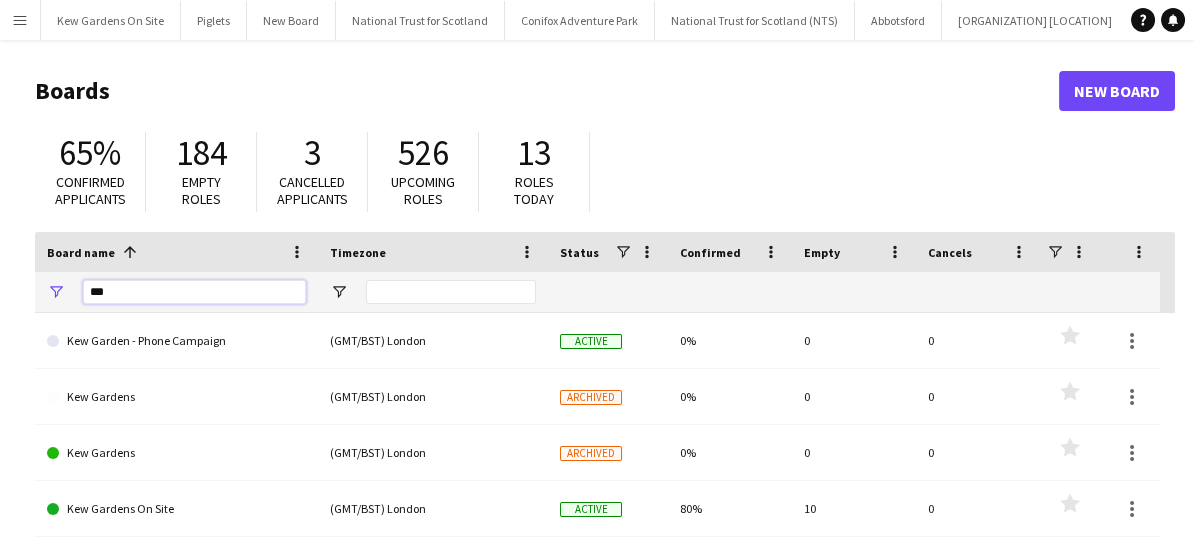 drag, startPoint x: 133, startPoint y: 292, endPoint x: 92, endPoint y: 282, distance: 42.201897 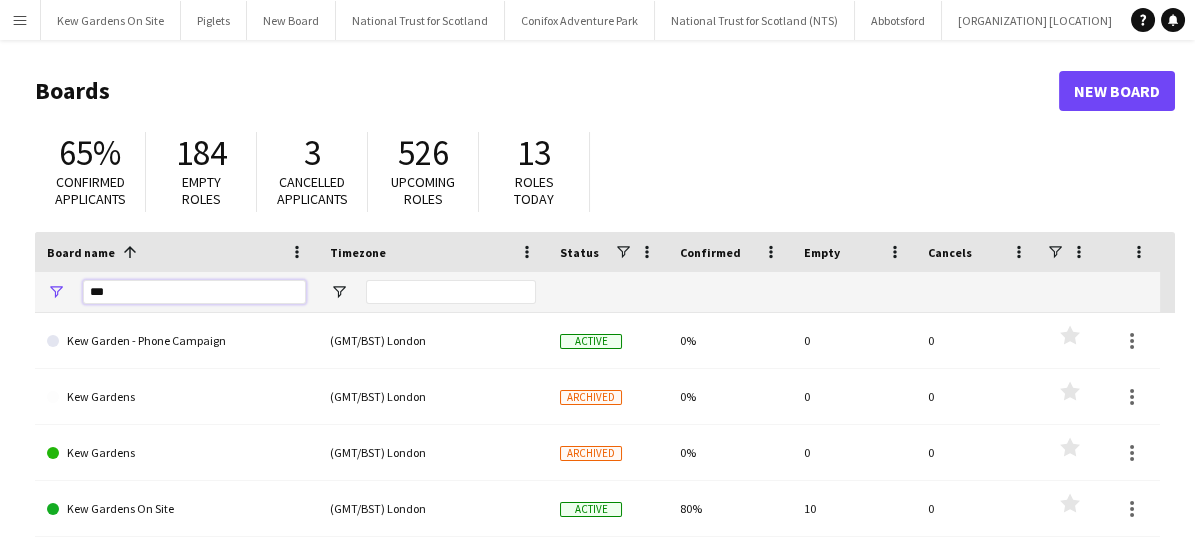 click on "***" at bounding box center (194, 292) 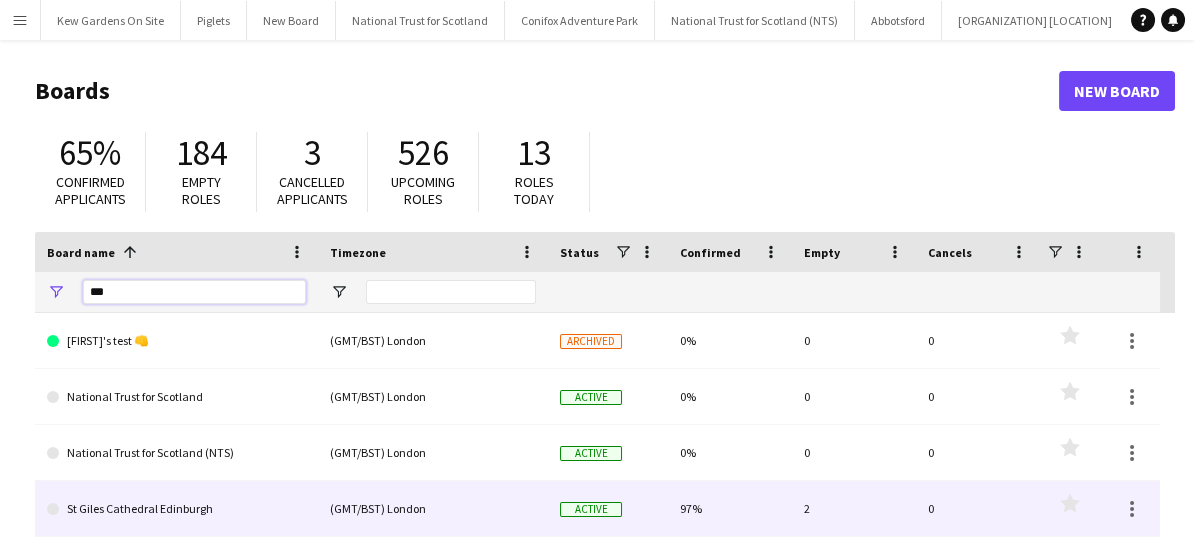 type on "**" 